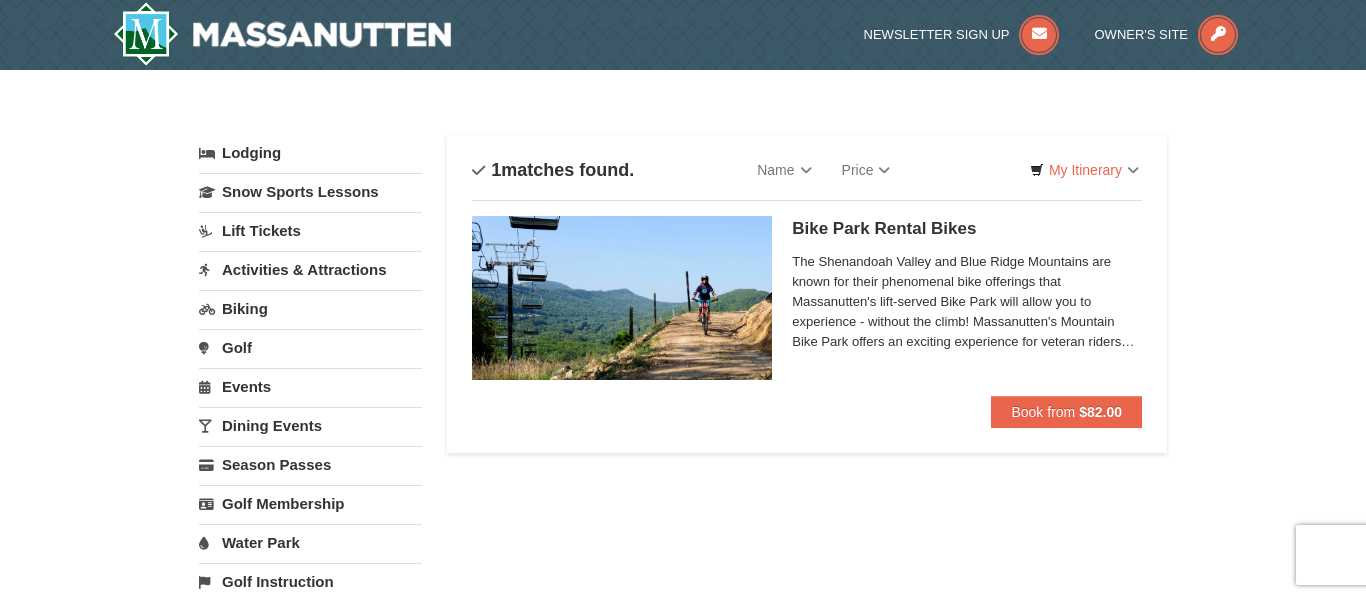 scroll, scrollTop: 0, scrollLeft: 0, axis: both 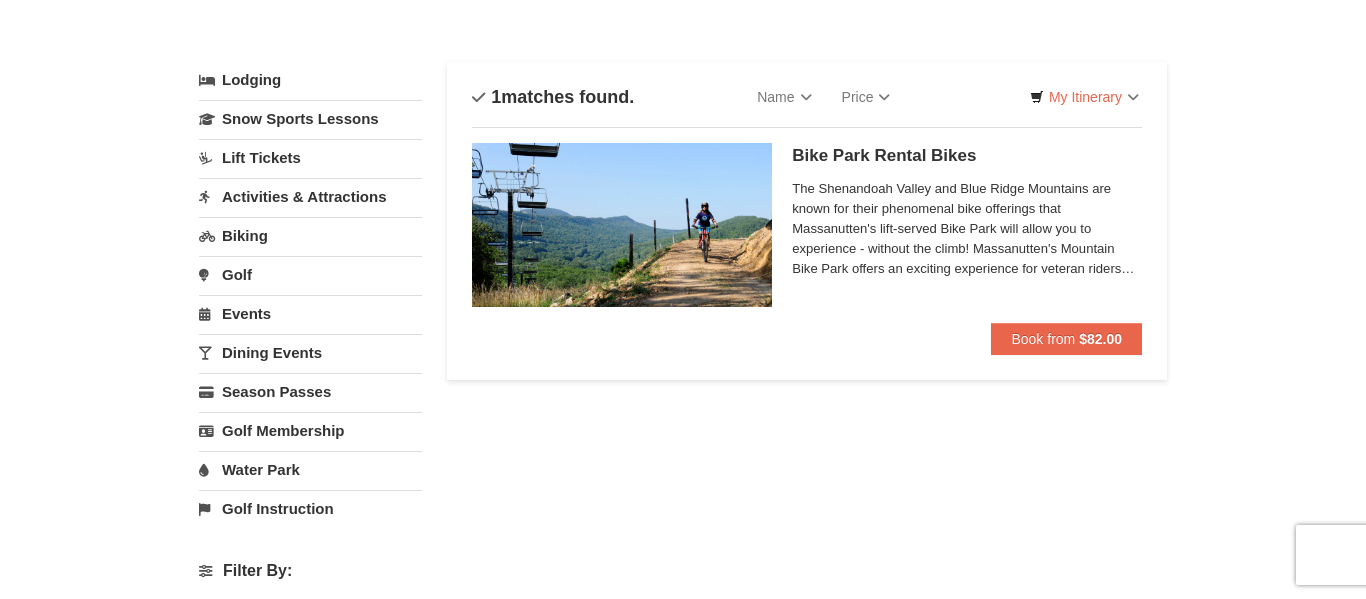 click on "Biking" at bounding box center (310, 235) 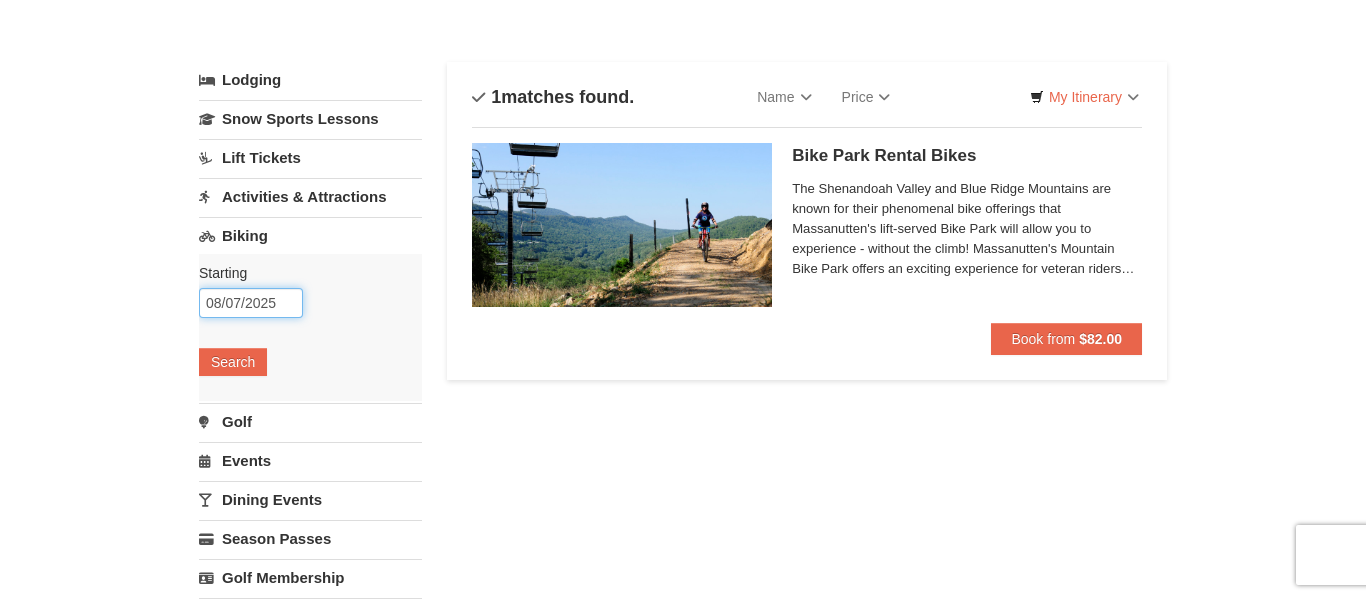 click on "08/07/2025" at bounding box center (251, 303) 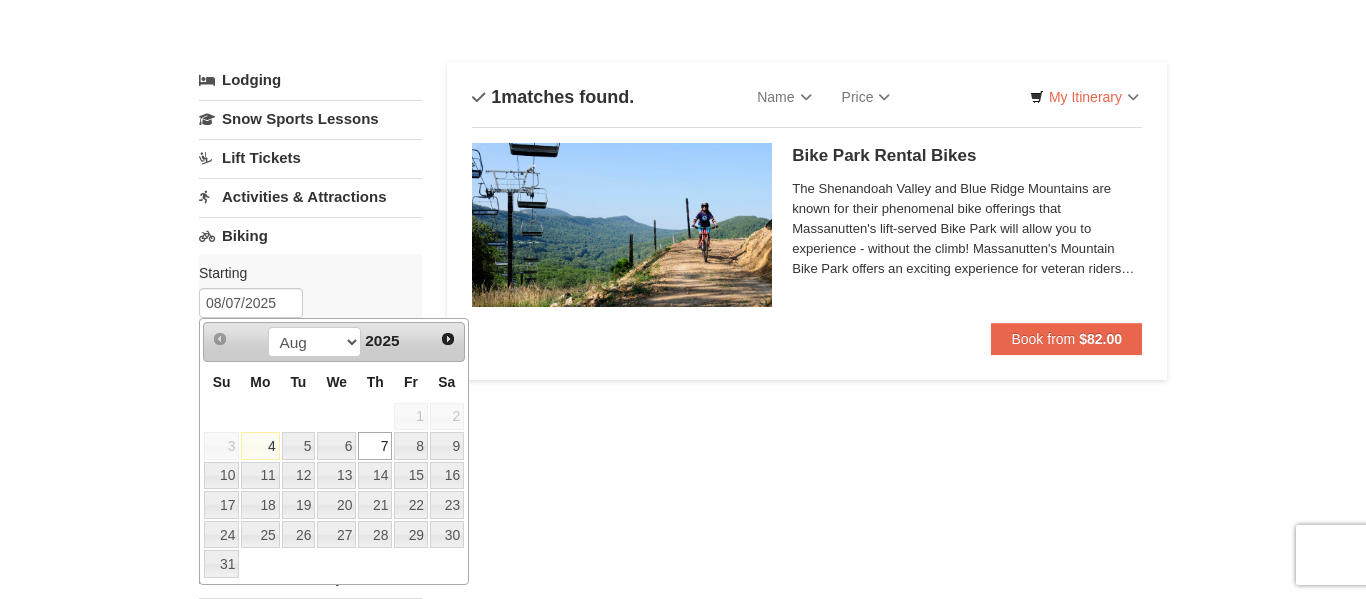 click on "7" at bounding box center (375, 446) 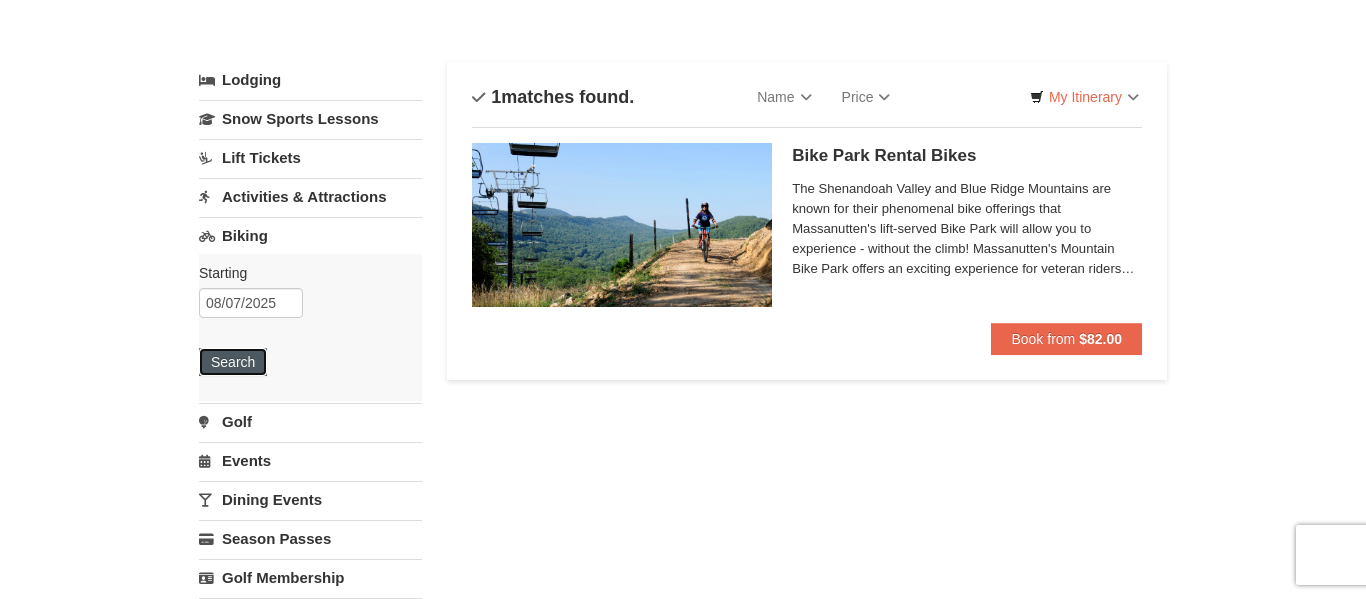 click on "Search" at bounding box center (233, 362) 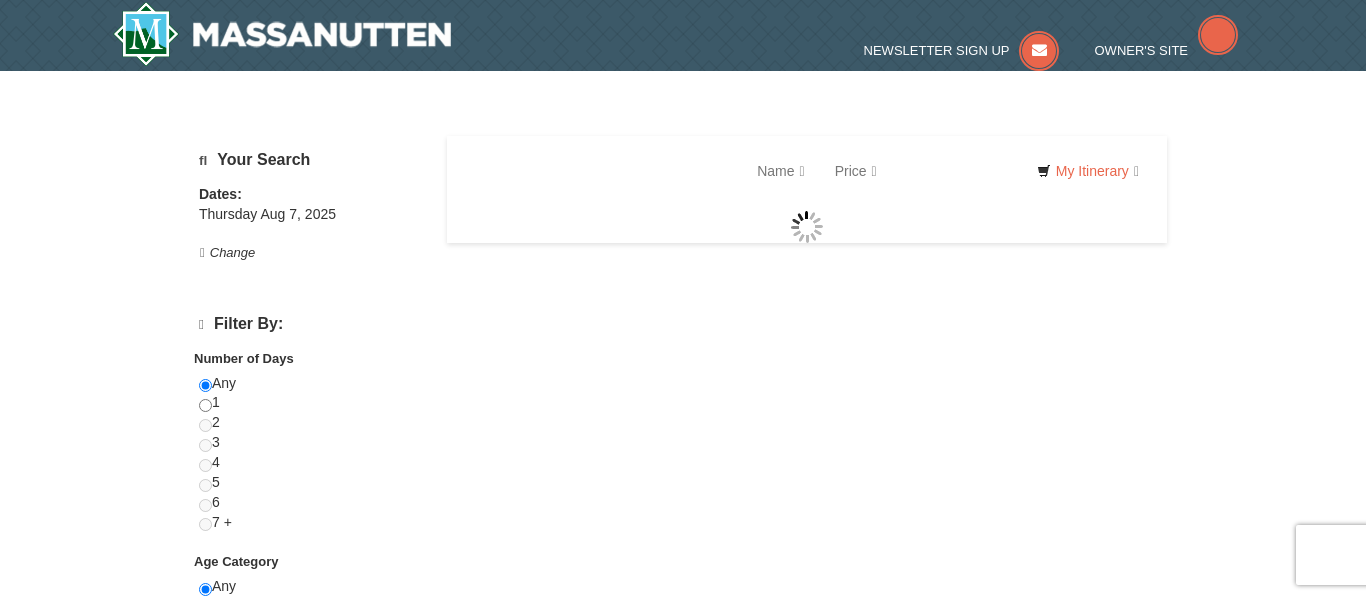 scroll, scrollTop: 0, scrollLeft: 0, axis: both 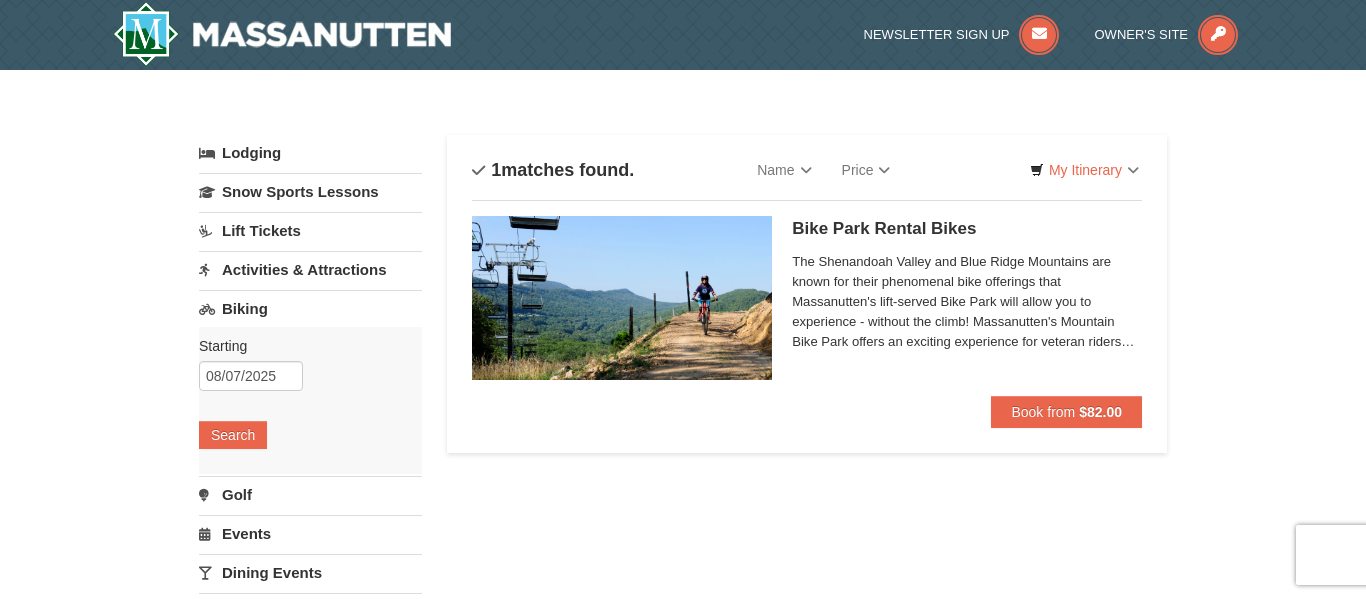 click on "The Shenandoah Valley and Blue Ridge Mountains are known for their phenomenal bike offerings that Massanutten's lift-served Bike Park will allow you to experience - without the climb! Massanutten's Mountain Bike Park offers an exciting experience for veteran riders while also featuring a beginner-friendly introduction to downhill mountain biking. Bike Park lift access is only available when the Bike Park is open!" at bounding box center [967, 302] 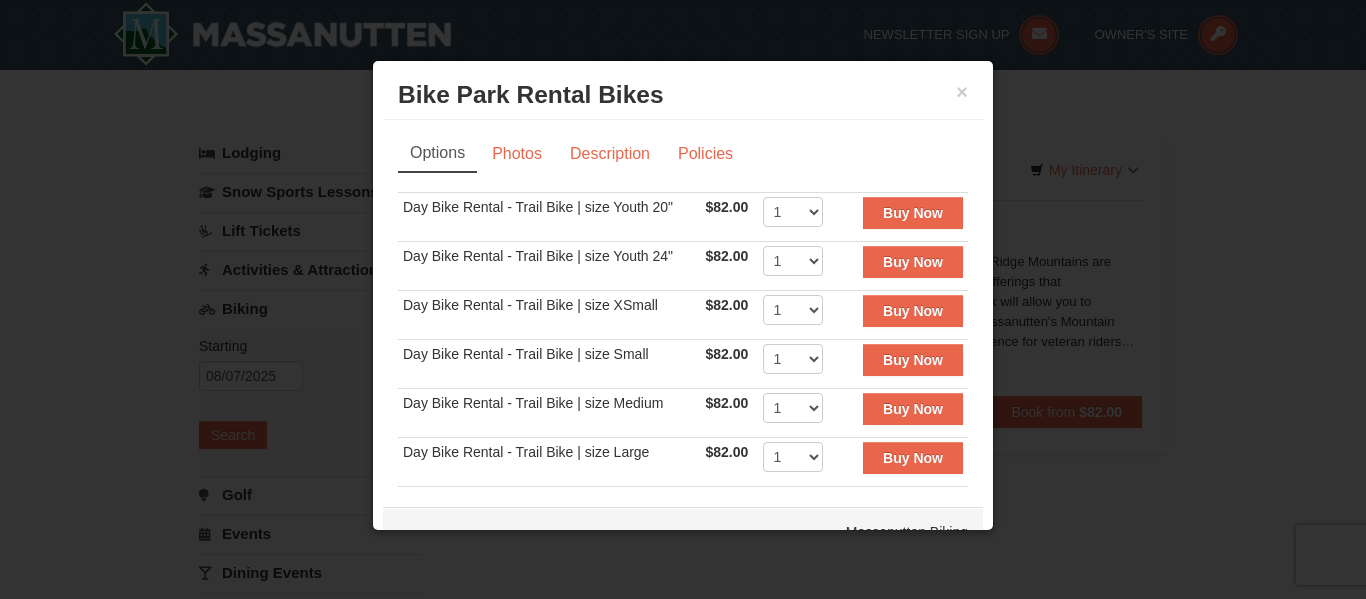 click at bounding box center [683, 299] 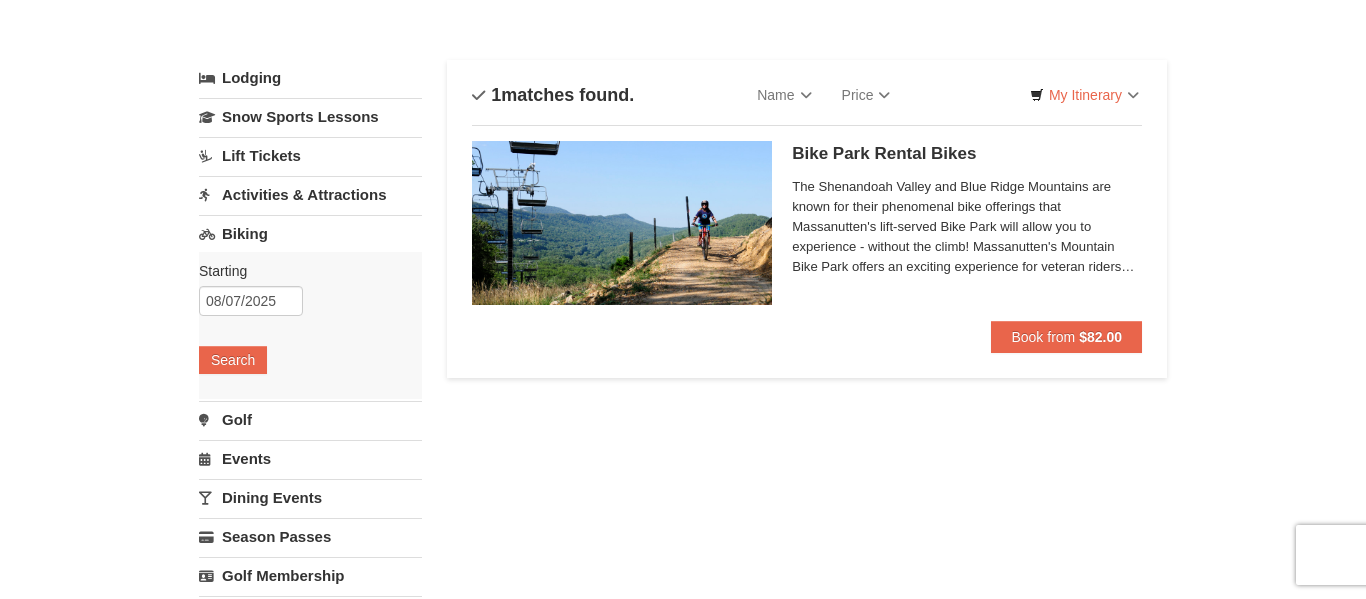 scroll, scrollTop: 40, scrollLeft: 0, axis: vertical 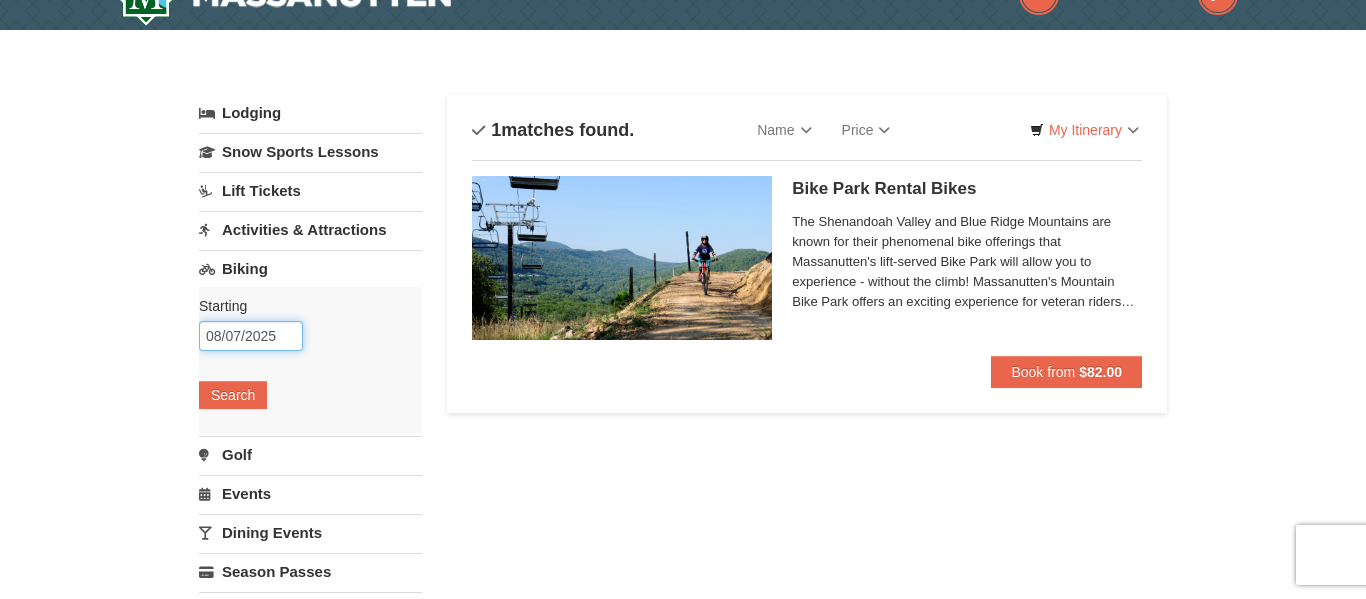 click on "08/07/2025" at bounding box center (251, 336) 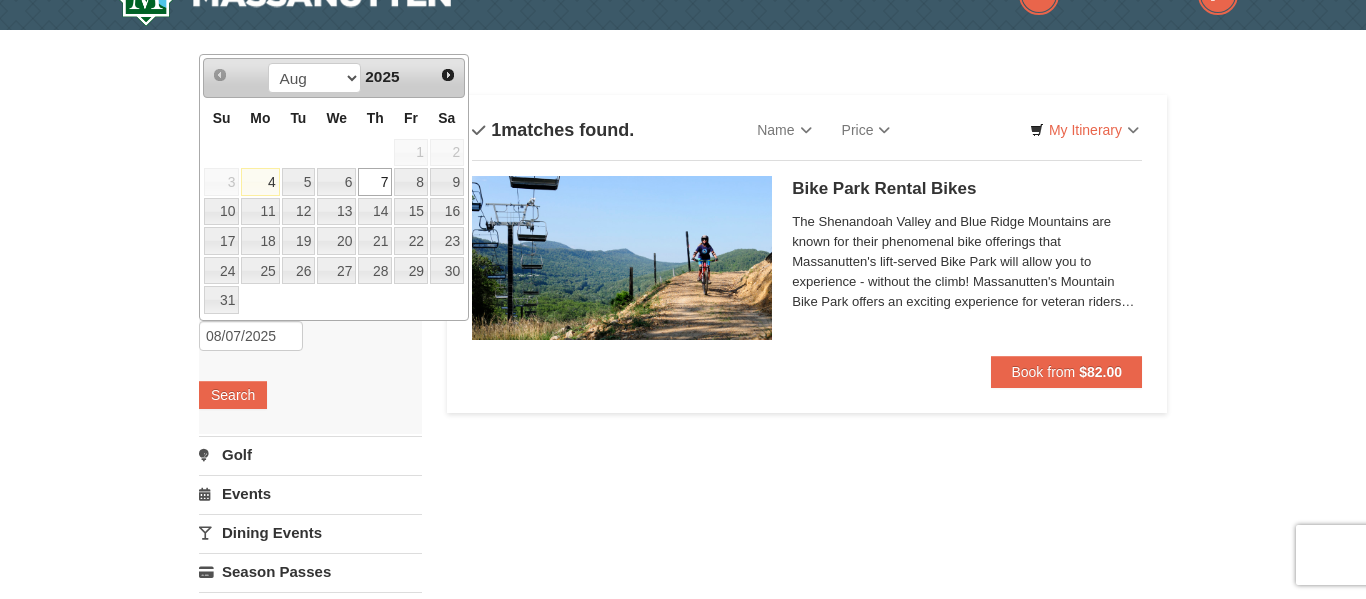 click on "5" at bounding box center (299, 182) 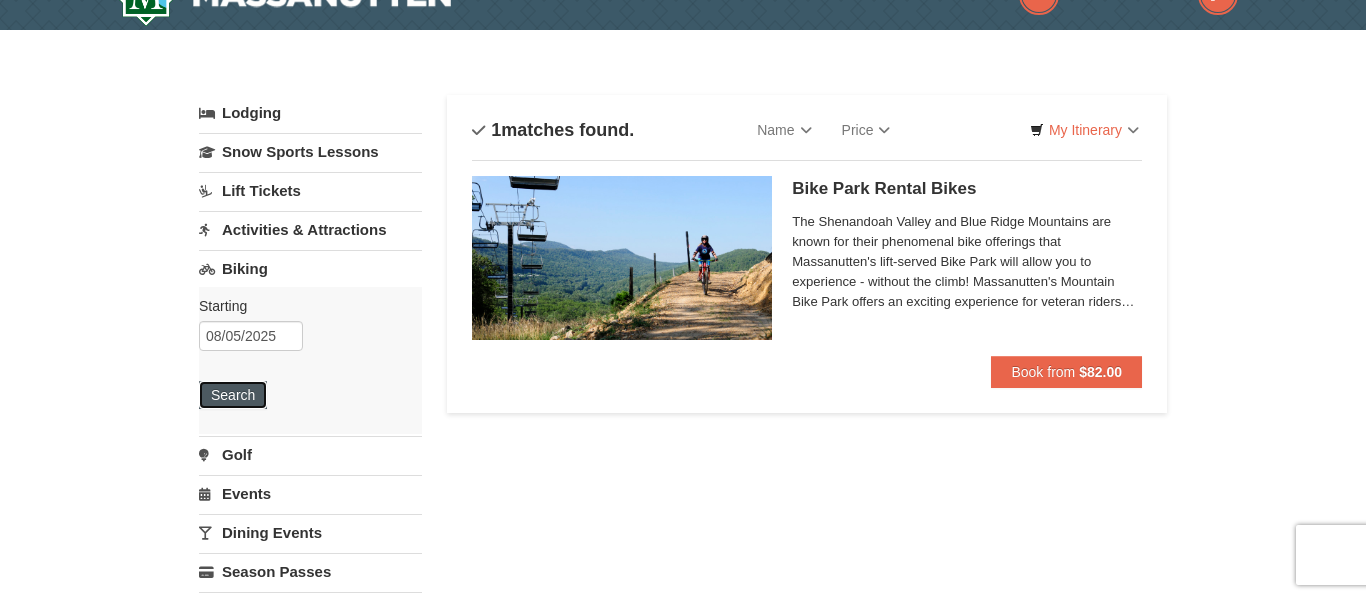 click on "Search" at bounding box center (233, 395) 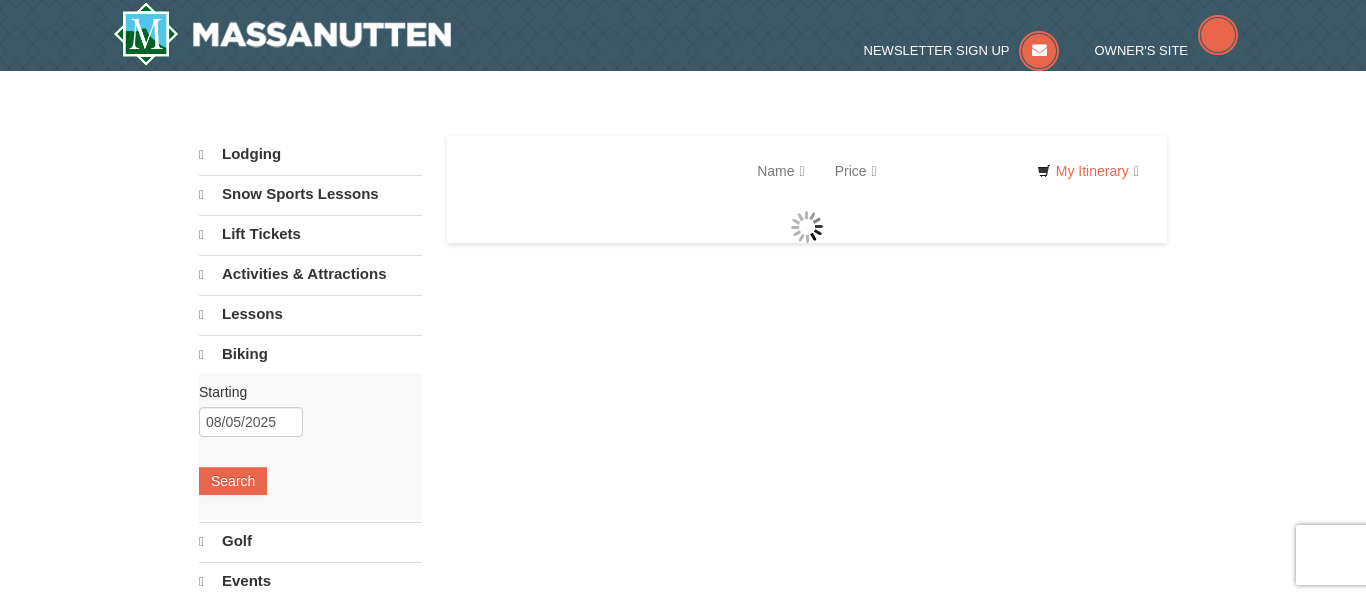 scroll, scrollTop: 0, scrollLeft: 0, axis: both 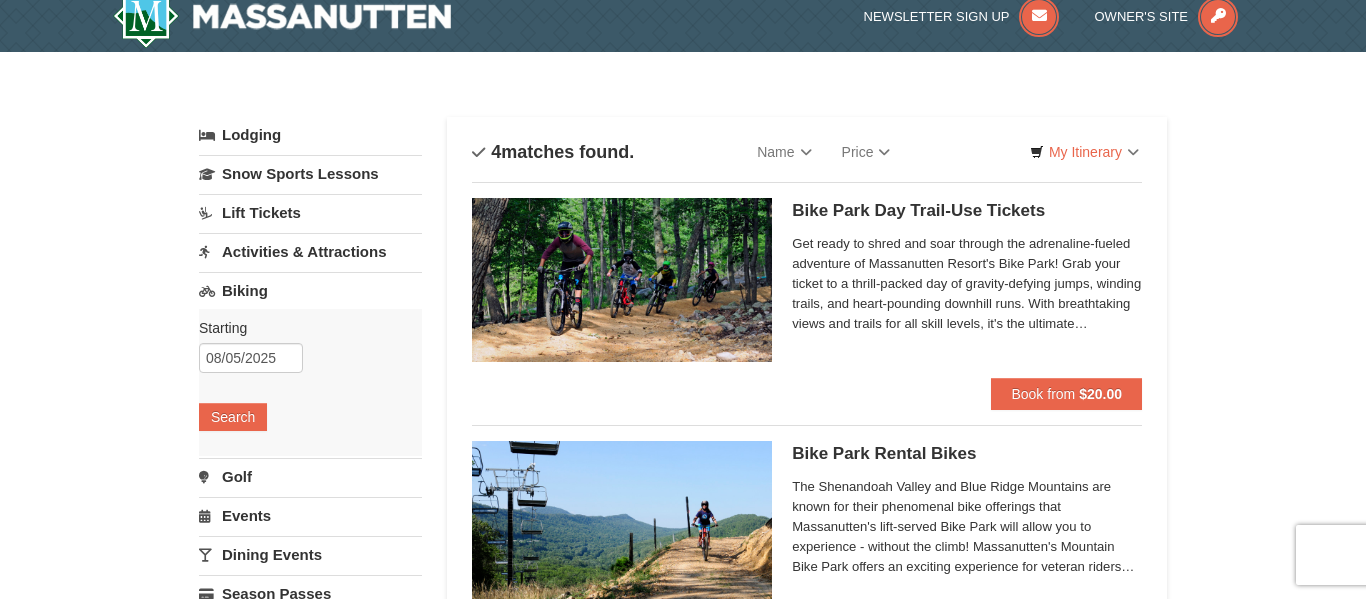 click on "Lift Tickets" at bounding box center (310, 212) 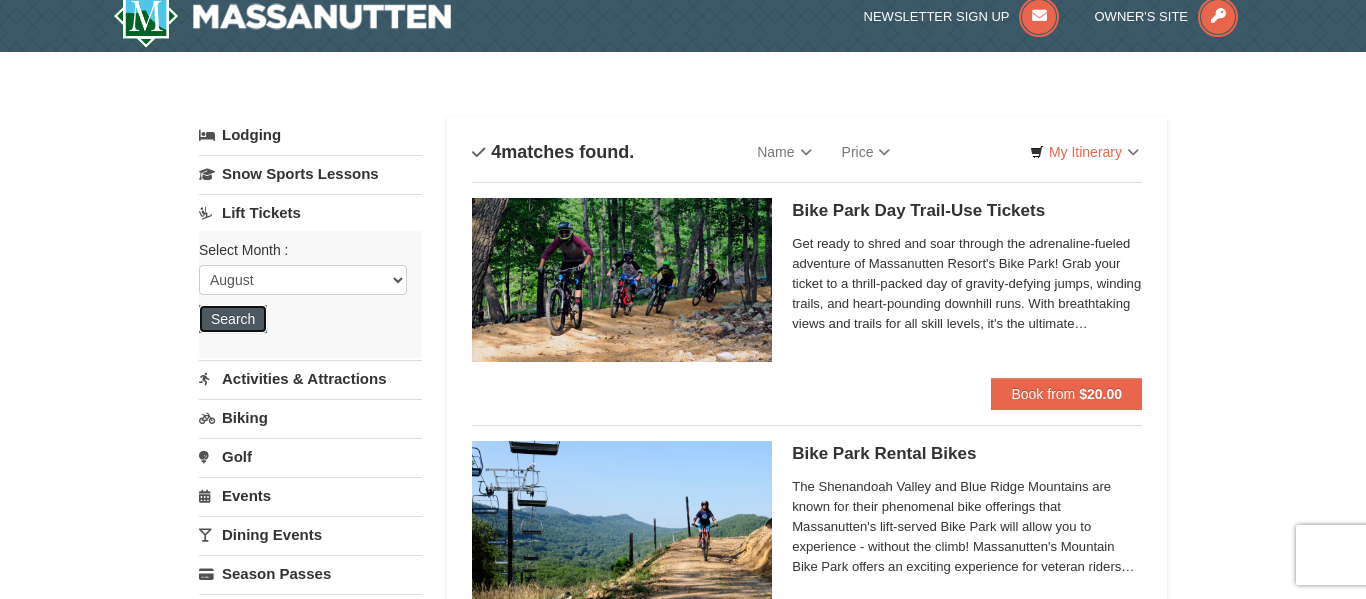 click on "Search" at bounding box center (233, 319) 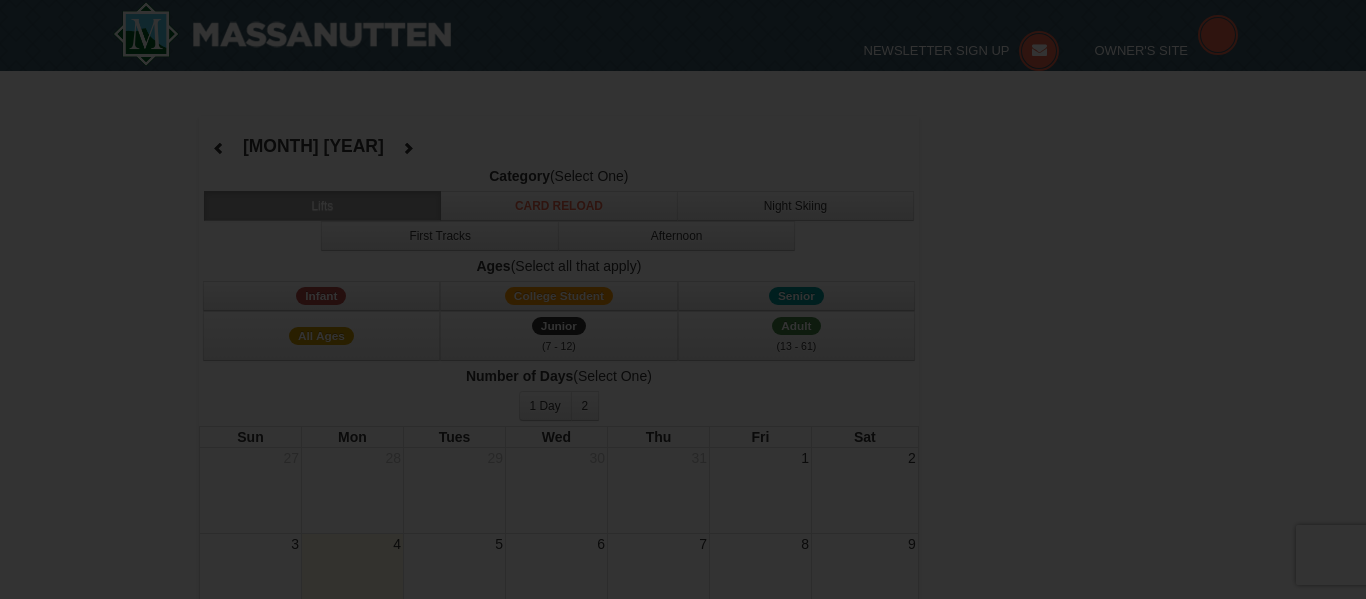 select on "8" 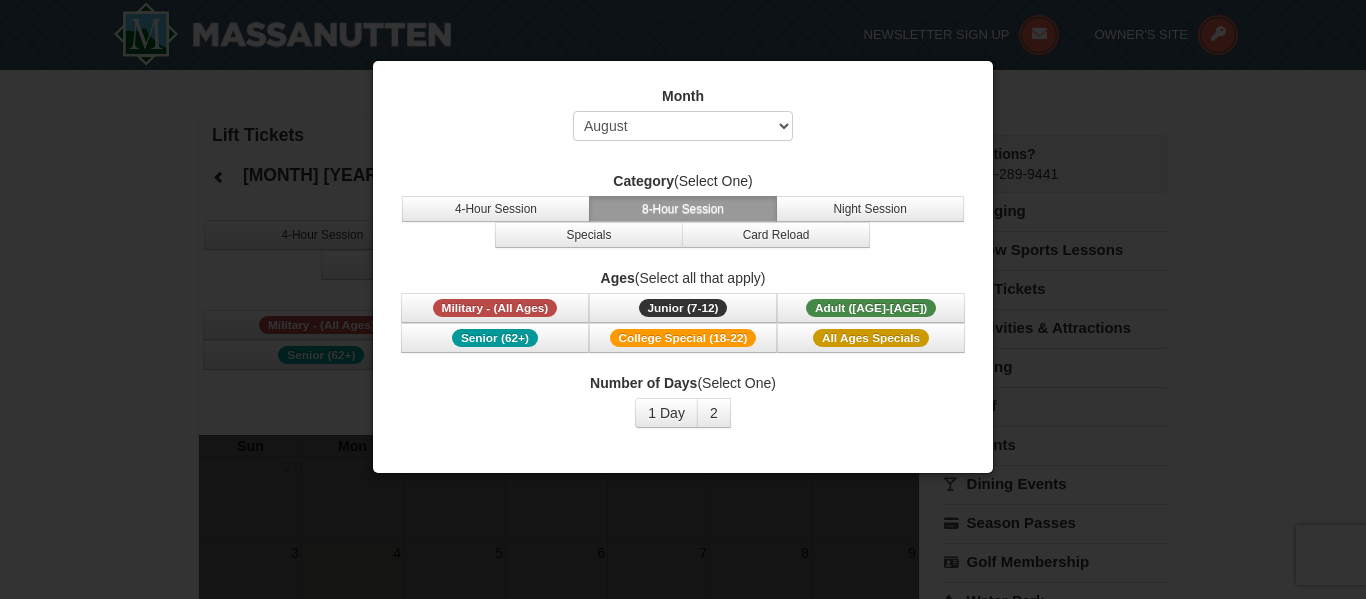 scroll, scrollTop: 0, scrollLeft: 0, axis: both 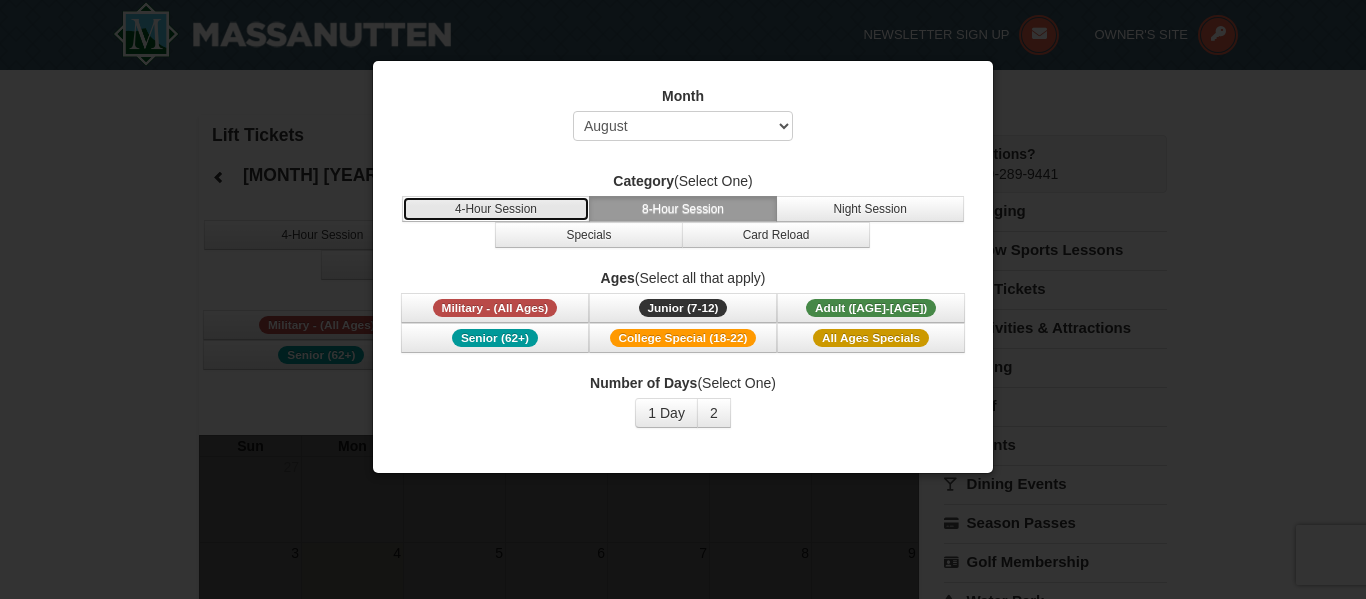click on "4-Hour Session" at bounding box center (496, 209) 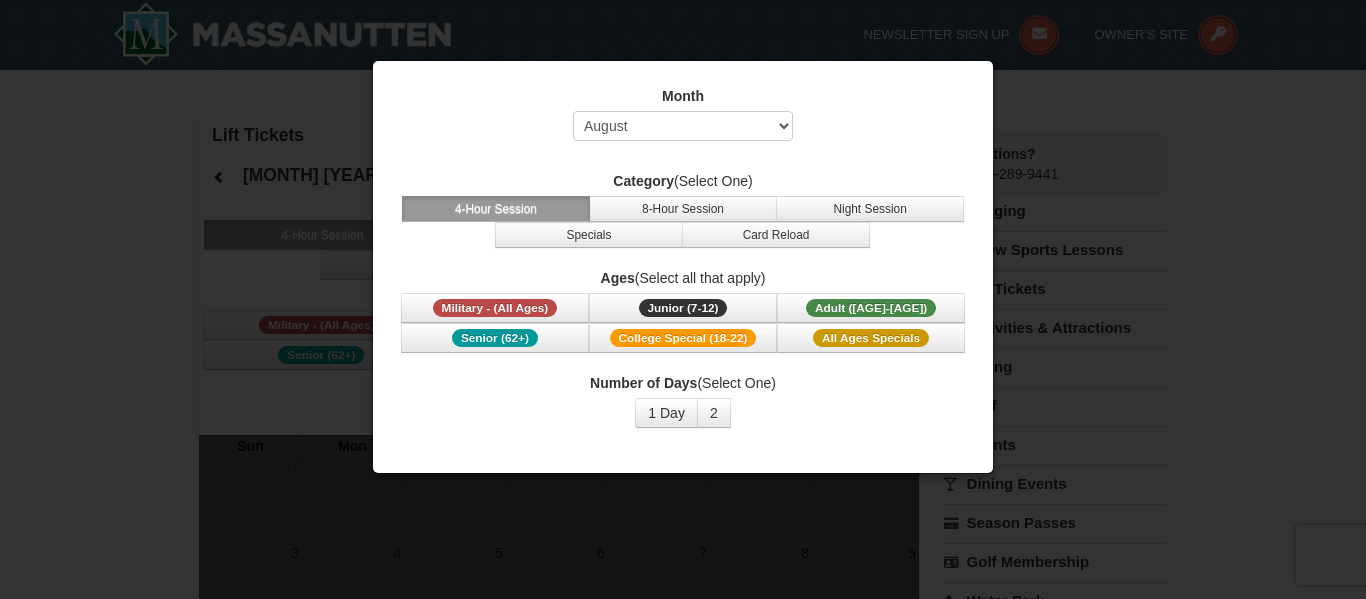 click on "Month
Select August  September  October  November  December  January  February  March  April  May  June  July
Category  (Select One)
4-Hour Session 8-Hour Session Night Session Specials Card Reload
Ages  (Select all that apply)
Military - (All Ages)
Junior (7-12)
(7 - 12)
Adult (13-61)
(13 - 61)
Senior (62+)
College Special (18-22)" at bounding box center [683, 257] 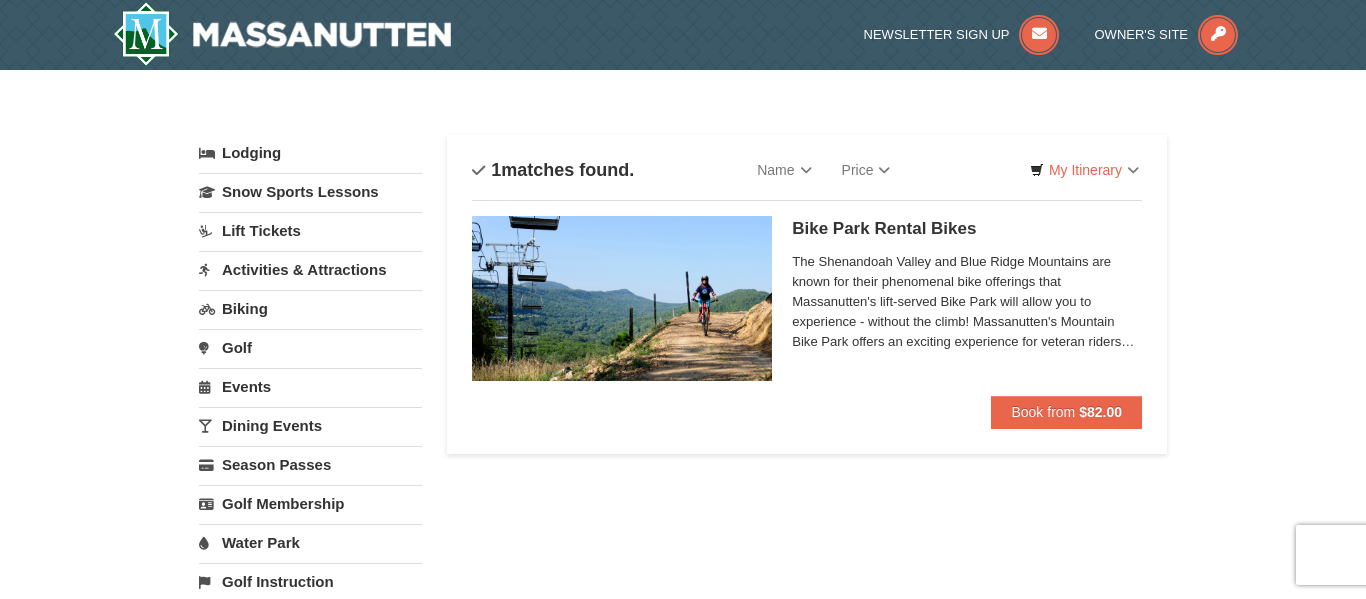 scroll, scrollTop: 0, scrollLeft: 0, axis: both 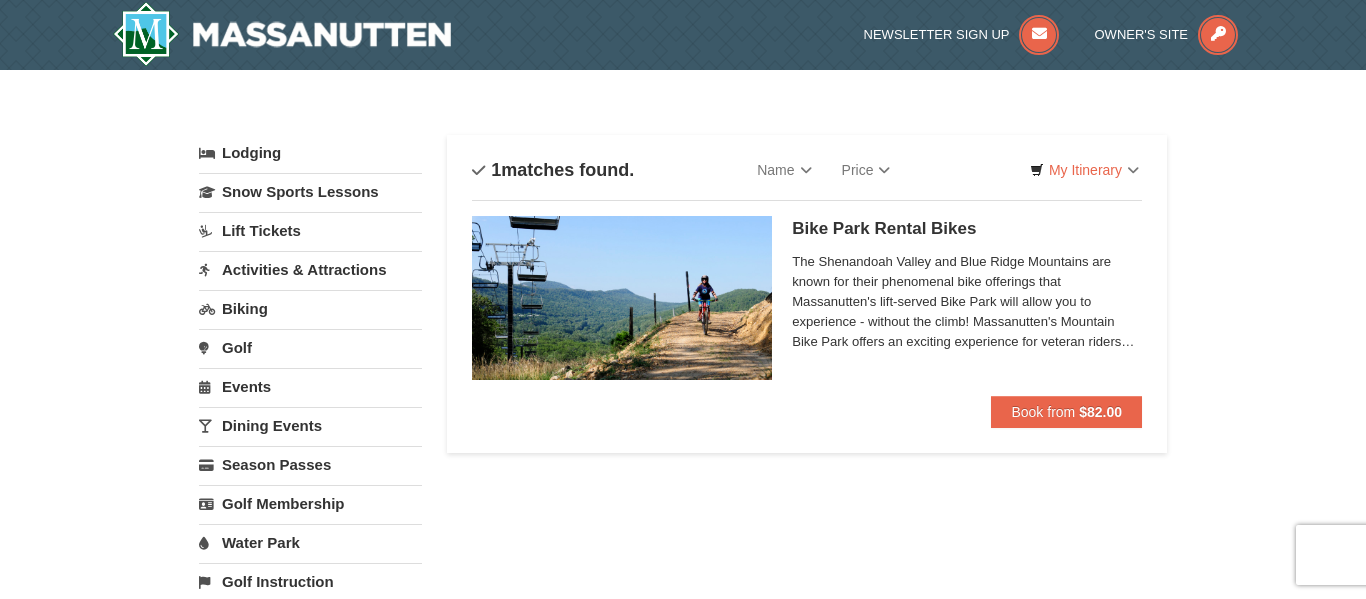 click on "Events" at bounding box center (310, 386) 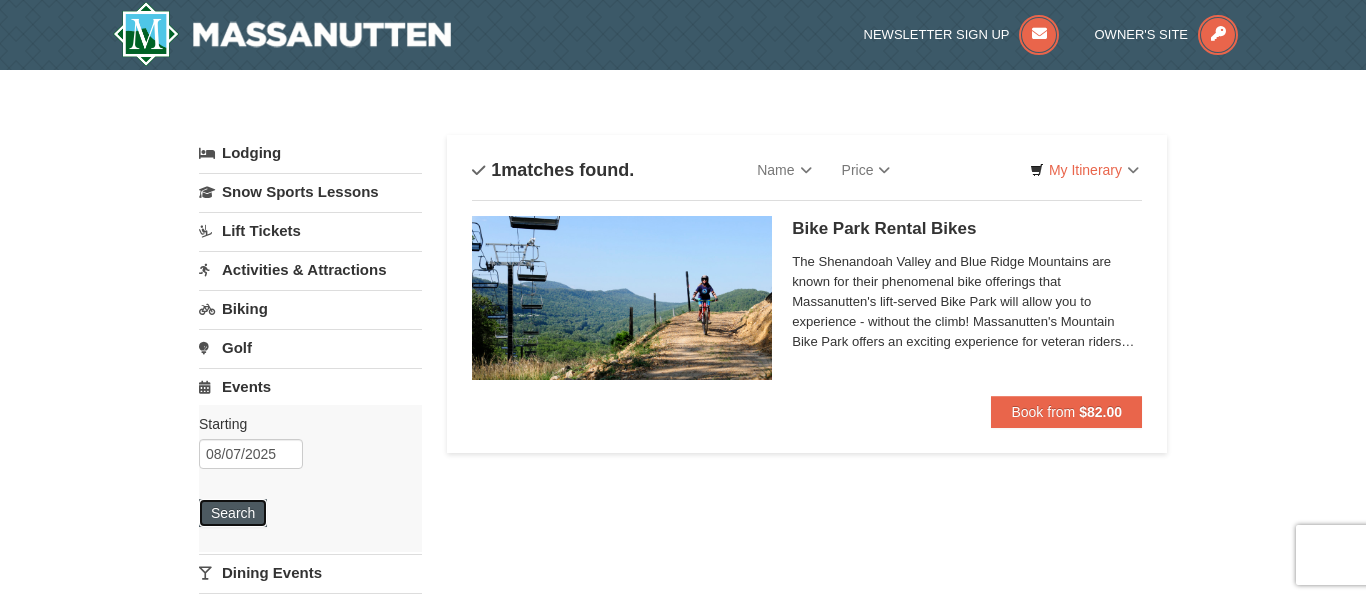 click on "Search" at bounding box center (233, 513) 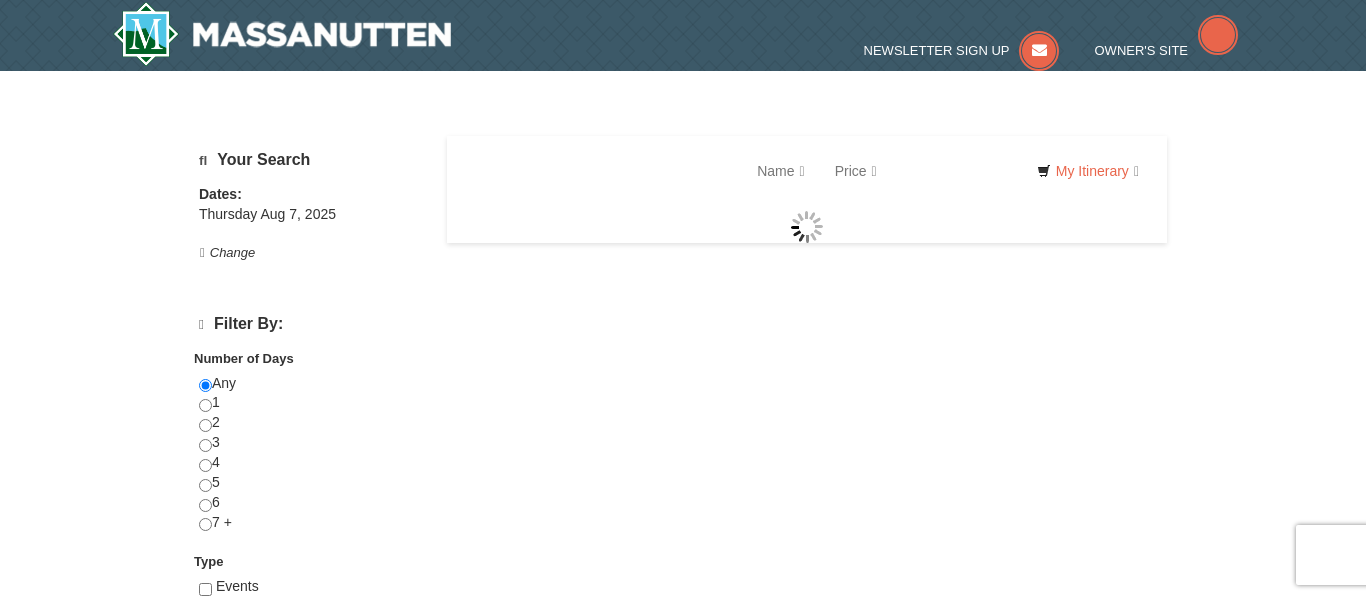 scroll, scrollTop: 0, scrollLeft: 0, axis: both 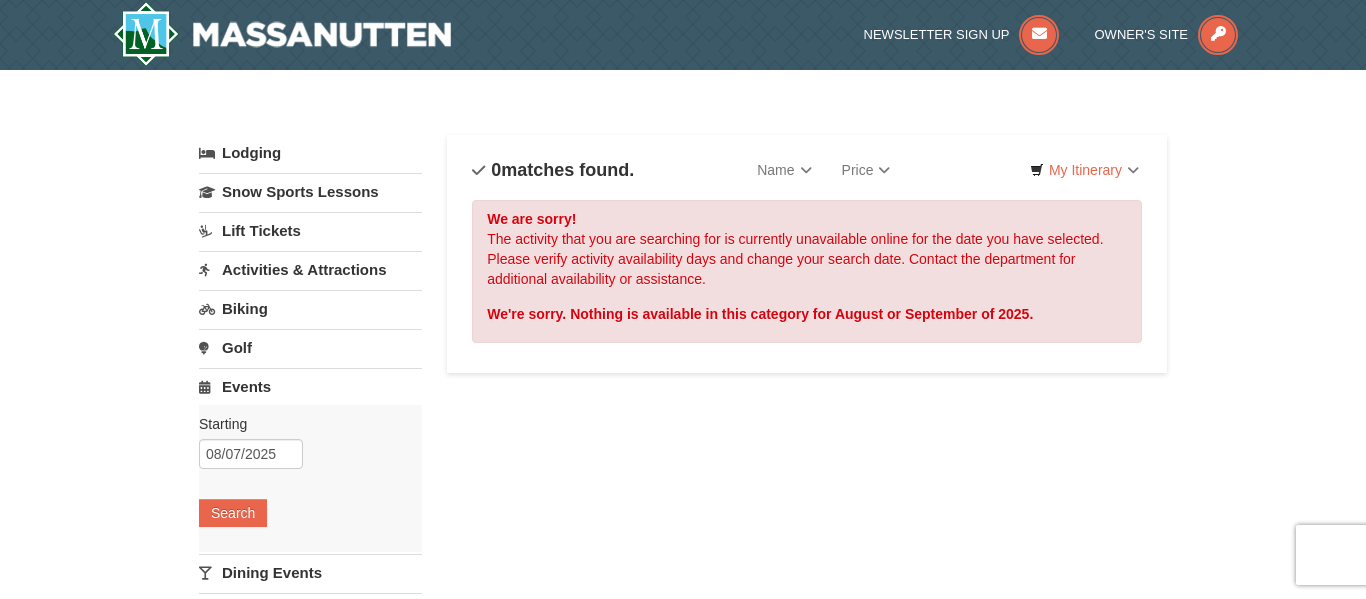 click on "Activities & Attractions" at bounding box center (310, 269) 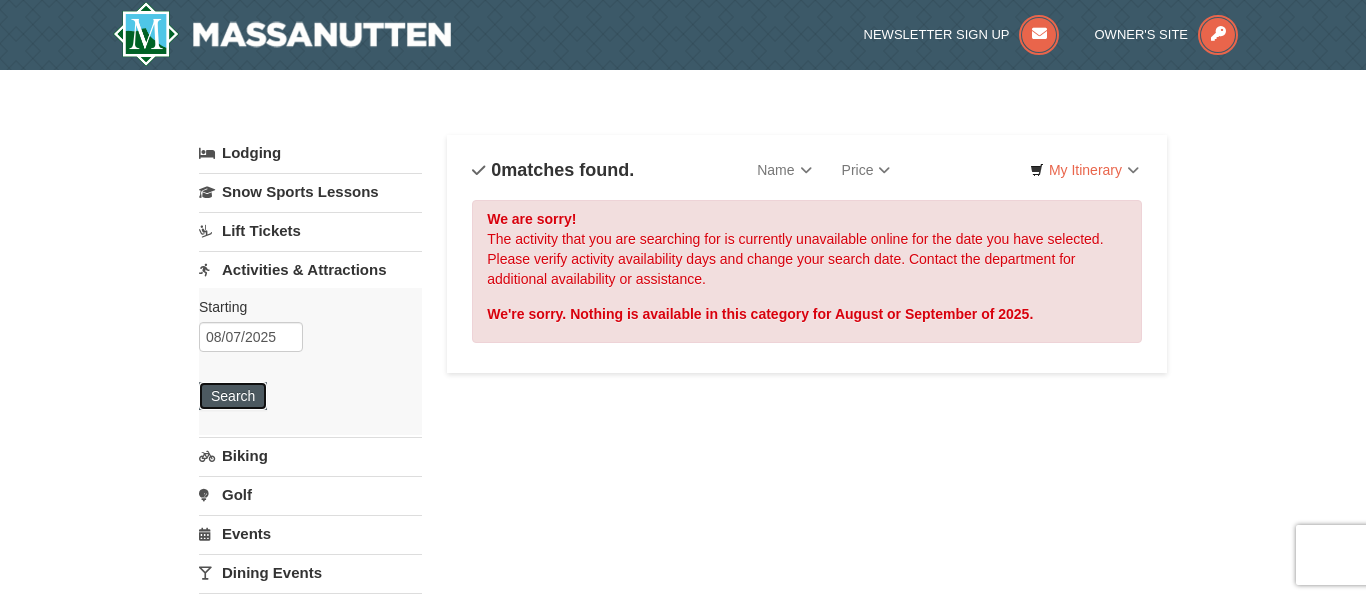 click on "Search" at bounding box center (233, 396) 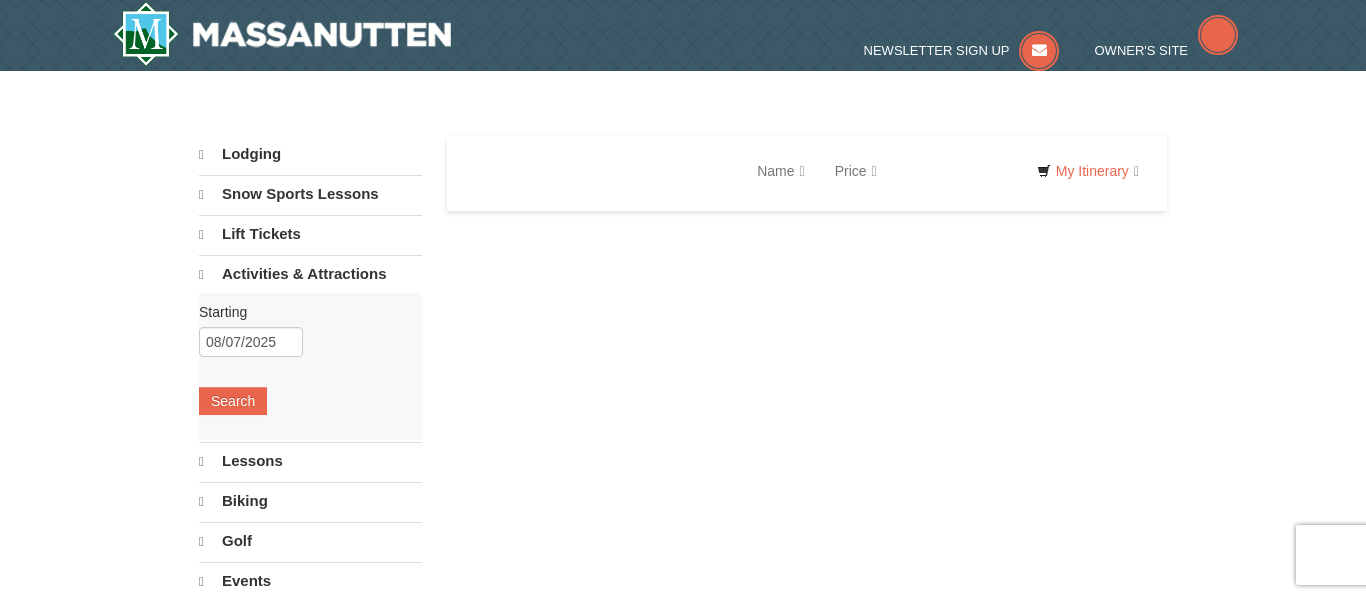 select on "8" 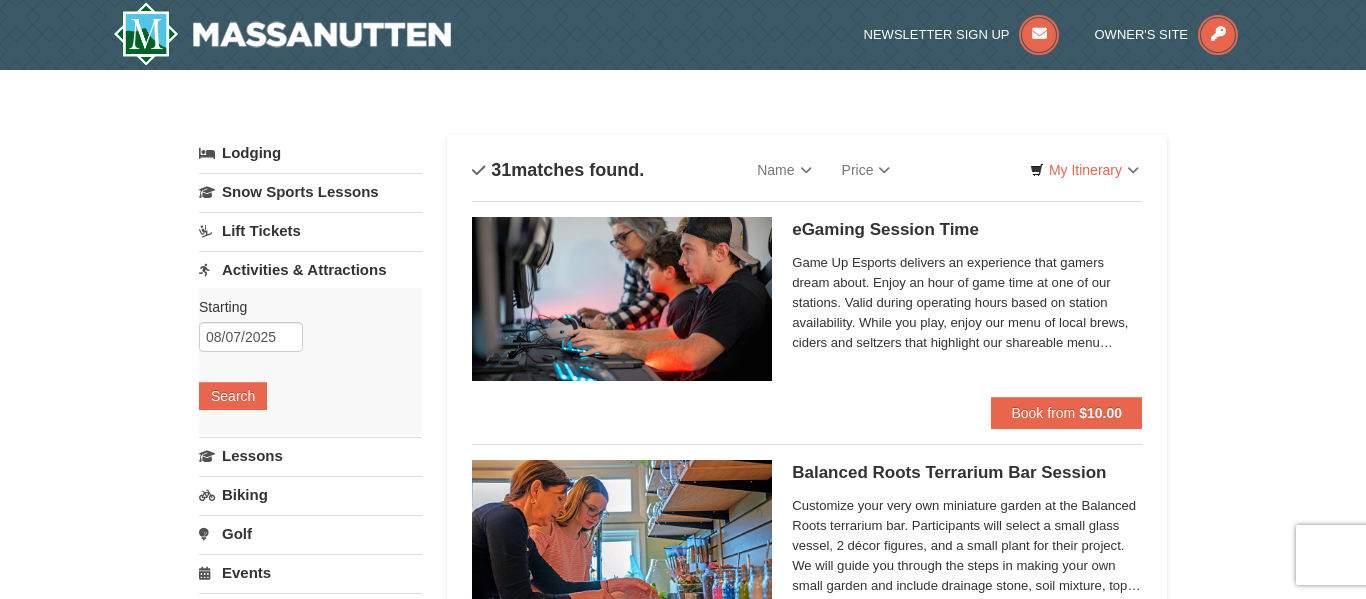scroll, scrollTop: 0, scrollLeft: 0, axis: both 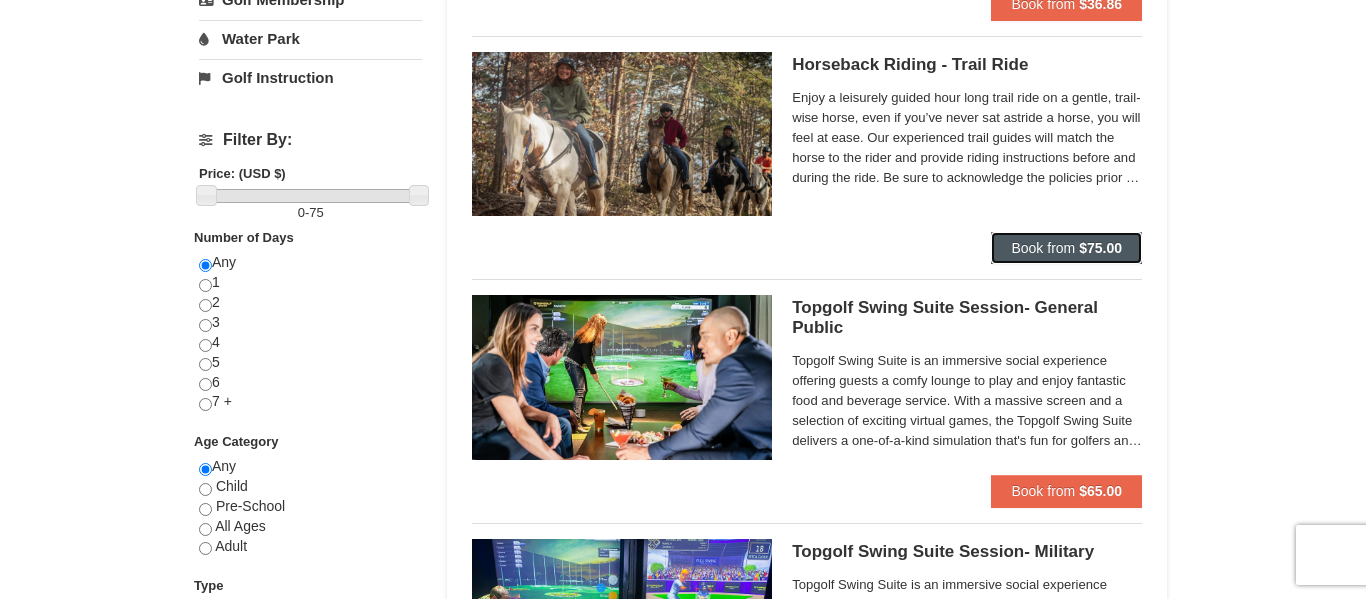 click on "$75.00" at bounding box center (1100, 248) 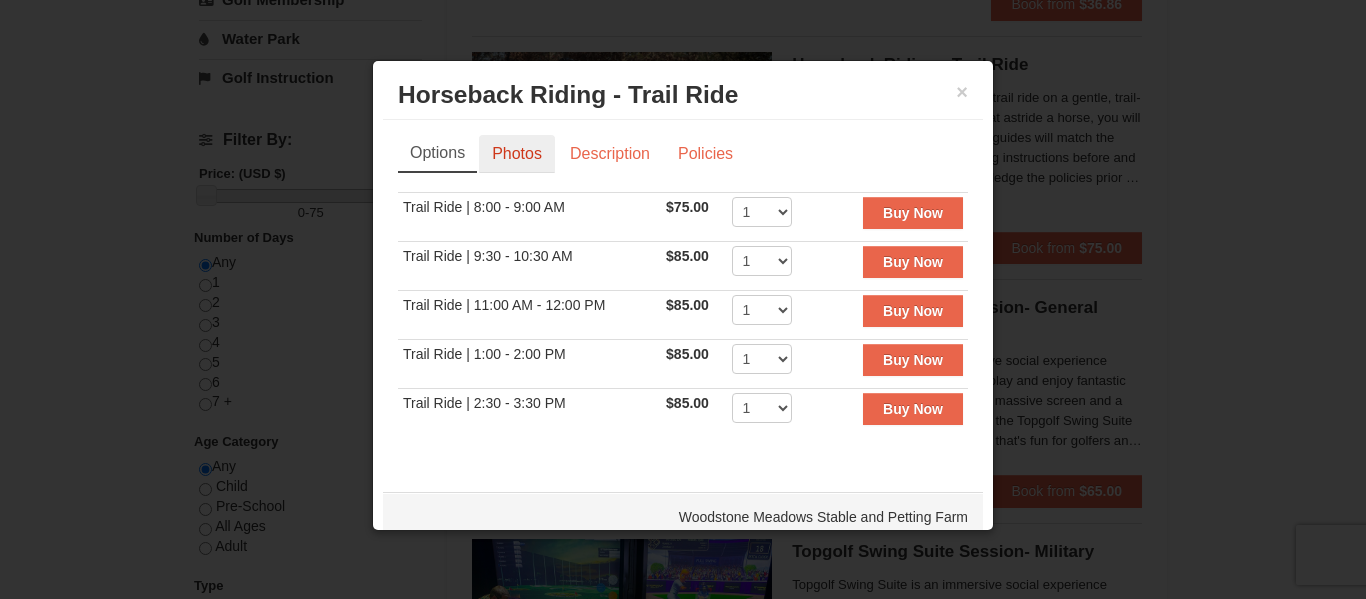 click on "Photos" at bounding box center [517, 154] 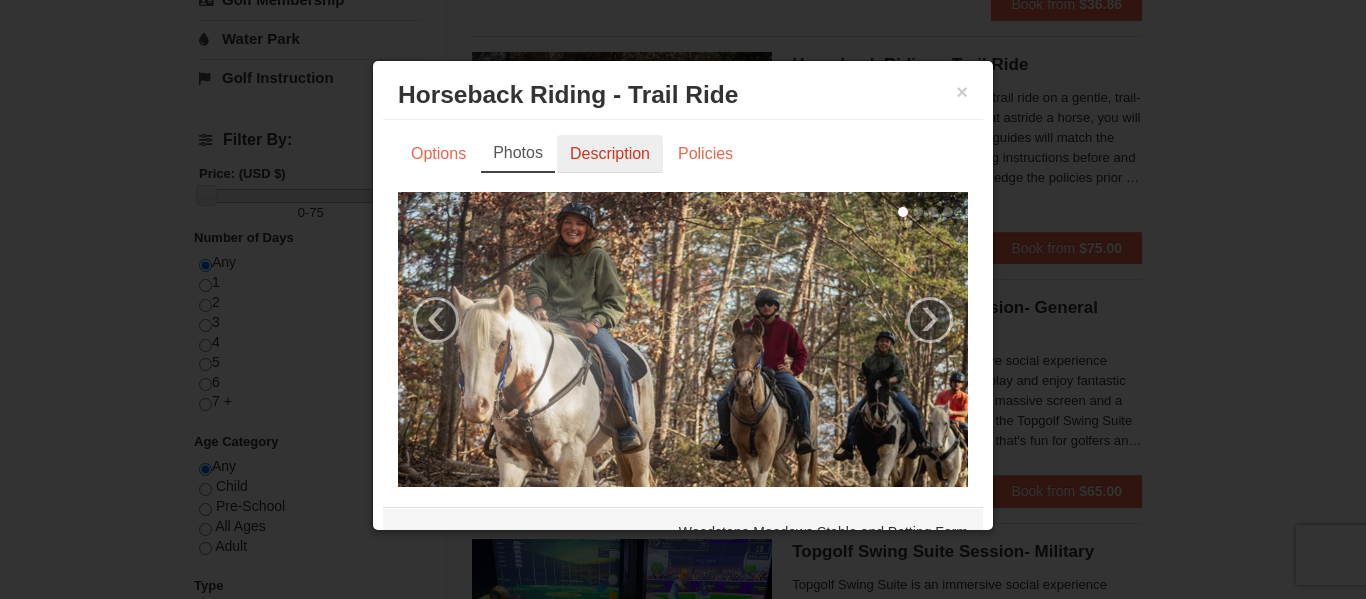 click on "Description" at bounding box center (610, 154) 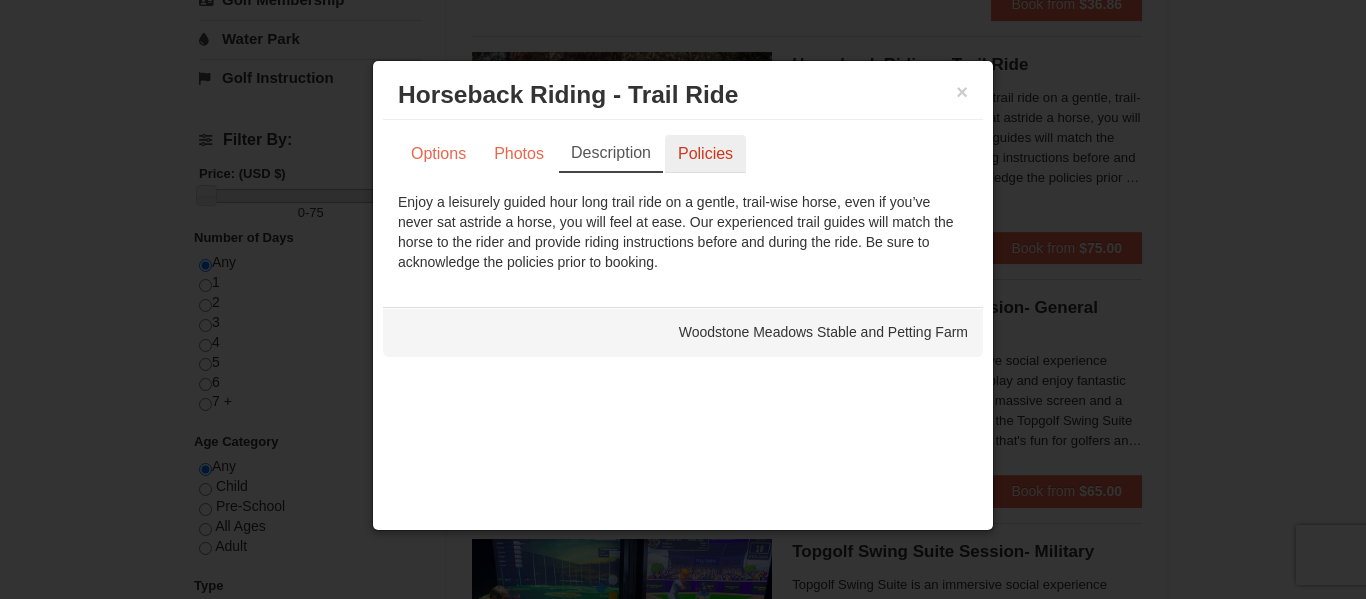 click on "Policies" at bounding box center [705, 154] 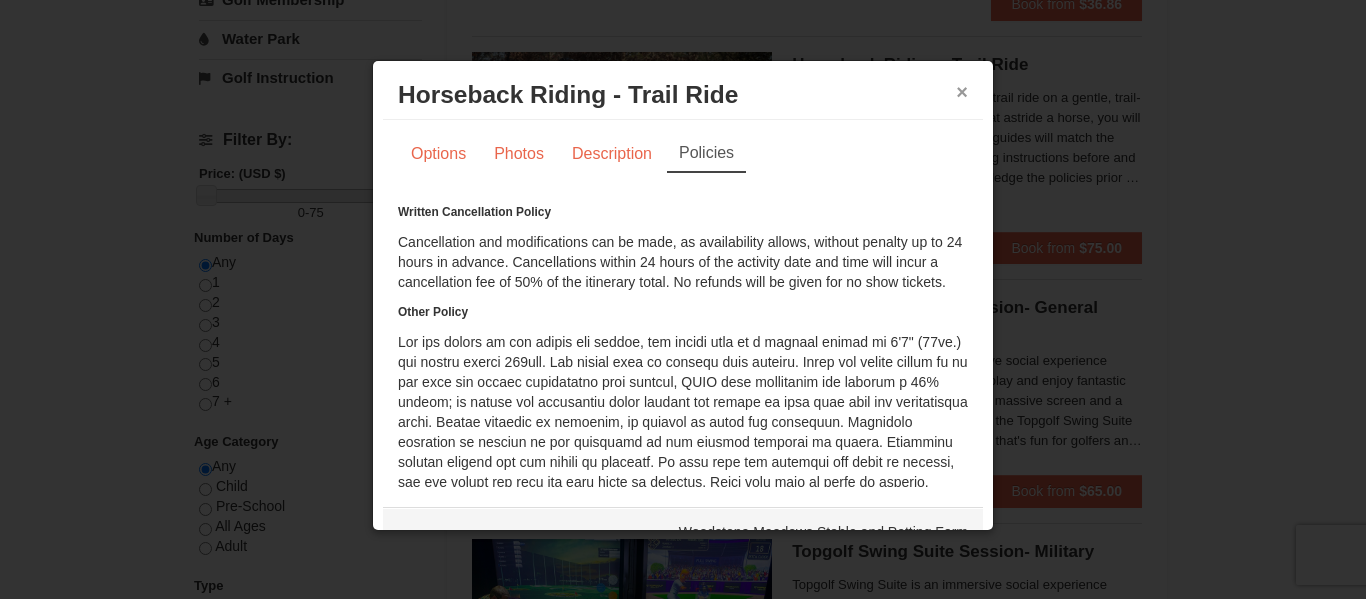 click on "×" at bounding box center [962, 92] 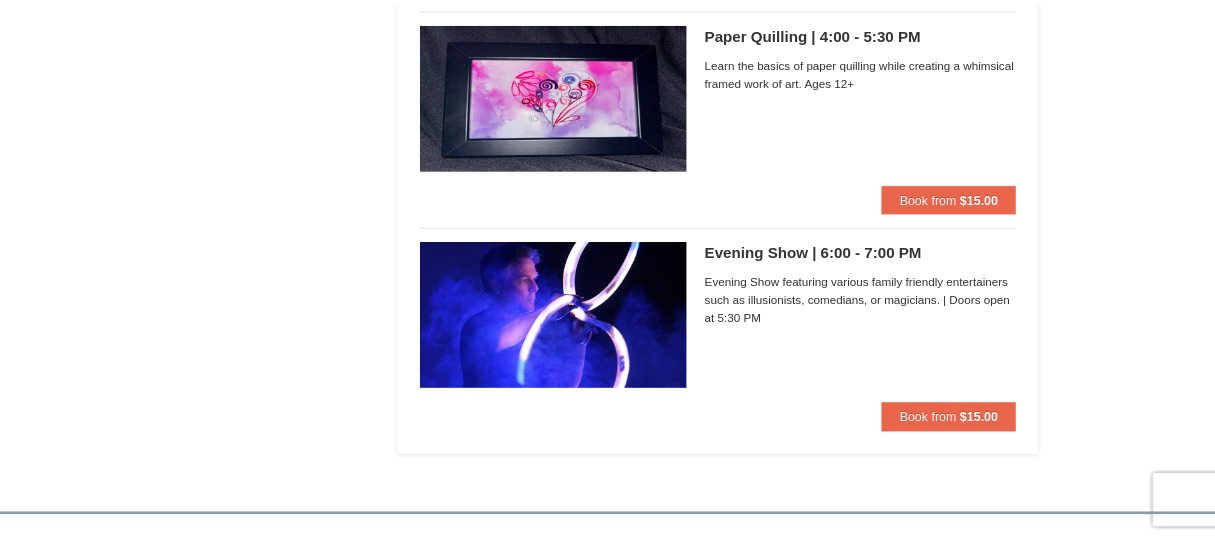 scroll, scrollTop: 7255, scrollLeft: 0, axis: vertical 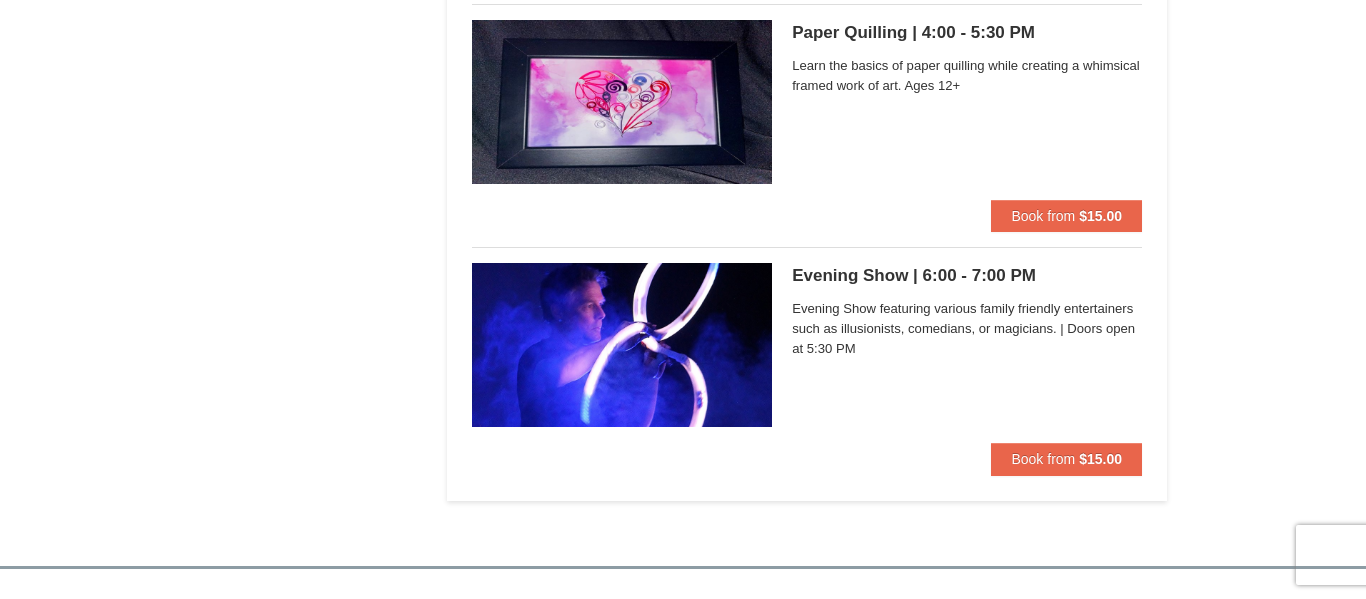 click at bounding box center (622, 345) 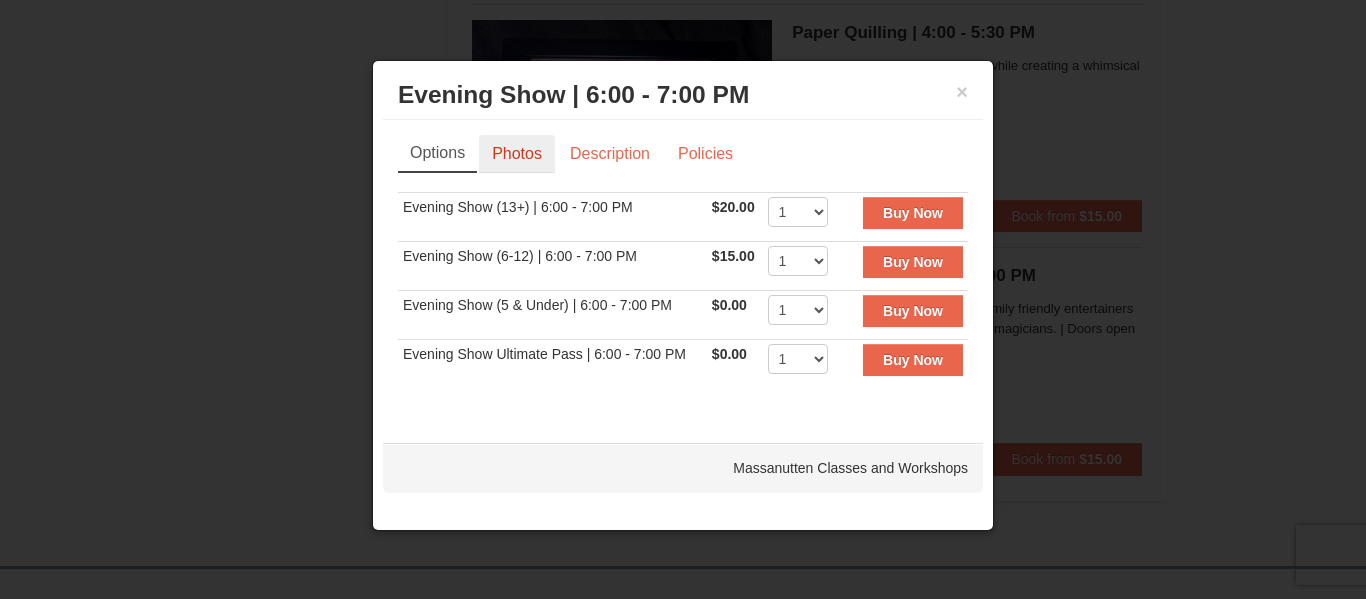 click on "Photos" at bounding box center (517, 154) 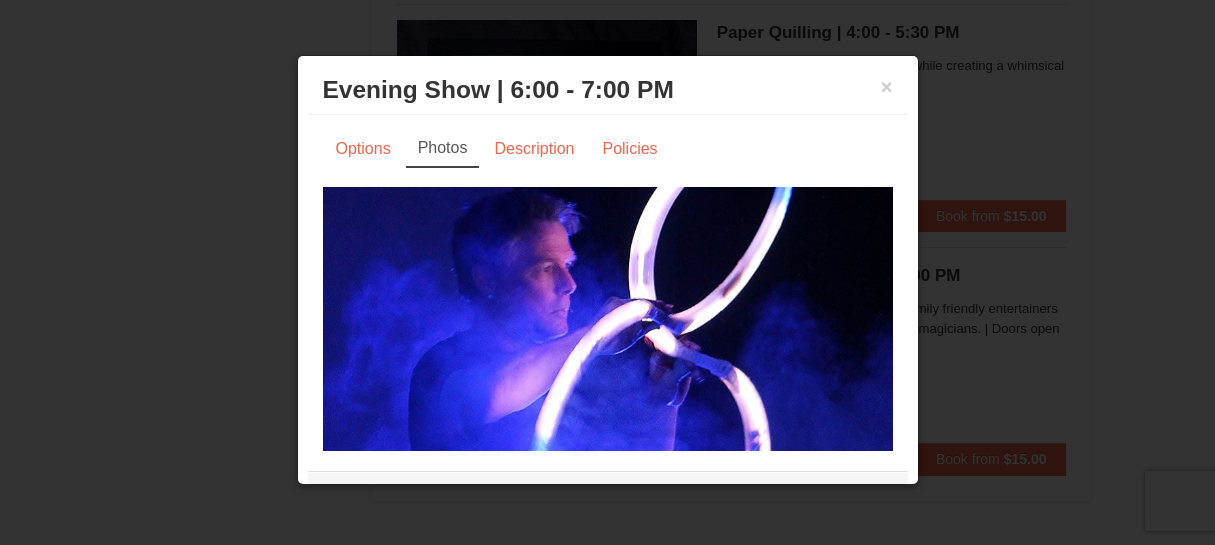 click on "Evening Show | 6:00 - 7:00 PM  Massanutten Classes and Workshops" at bounding box center [608, 90] 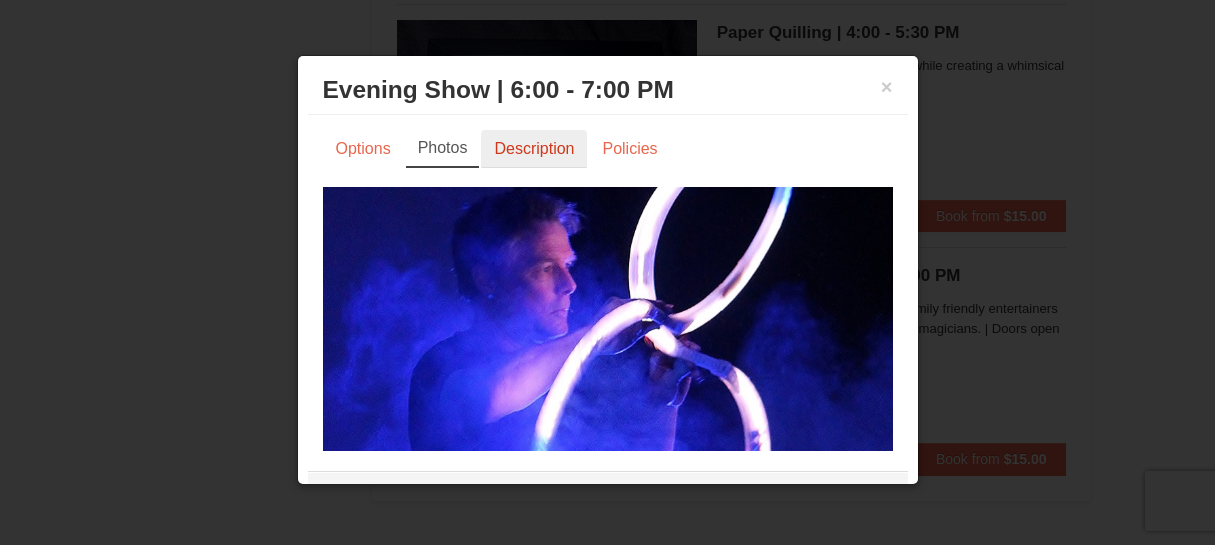 click on "Description" at bounding box center (534, 149) 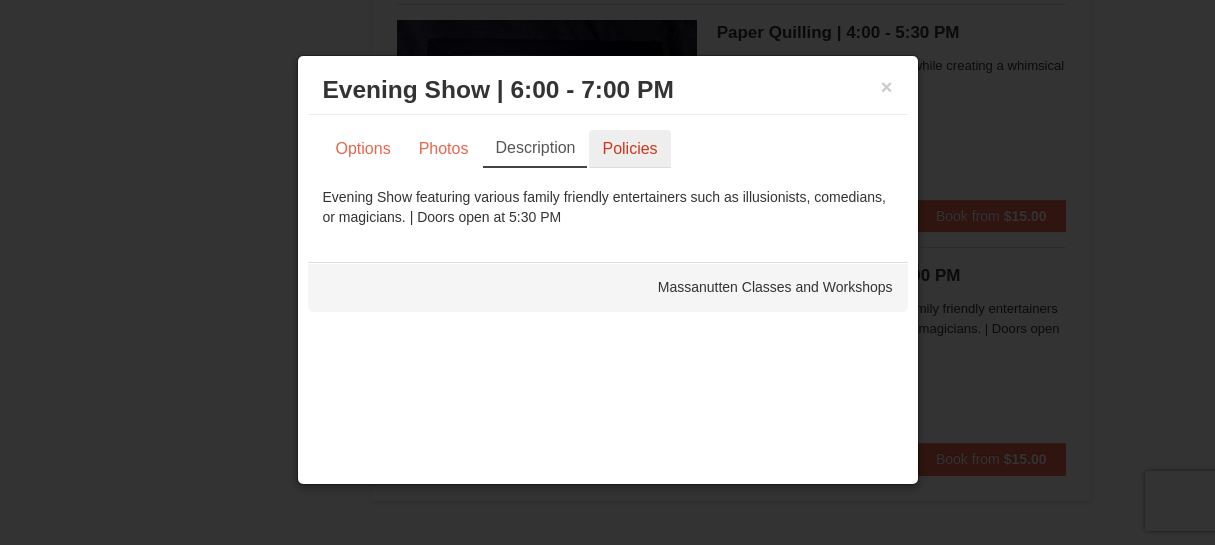 click on "Policies" at bounding box center [629, 149] 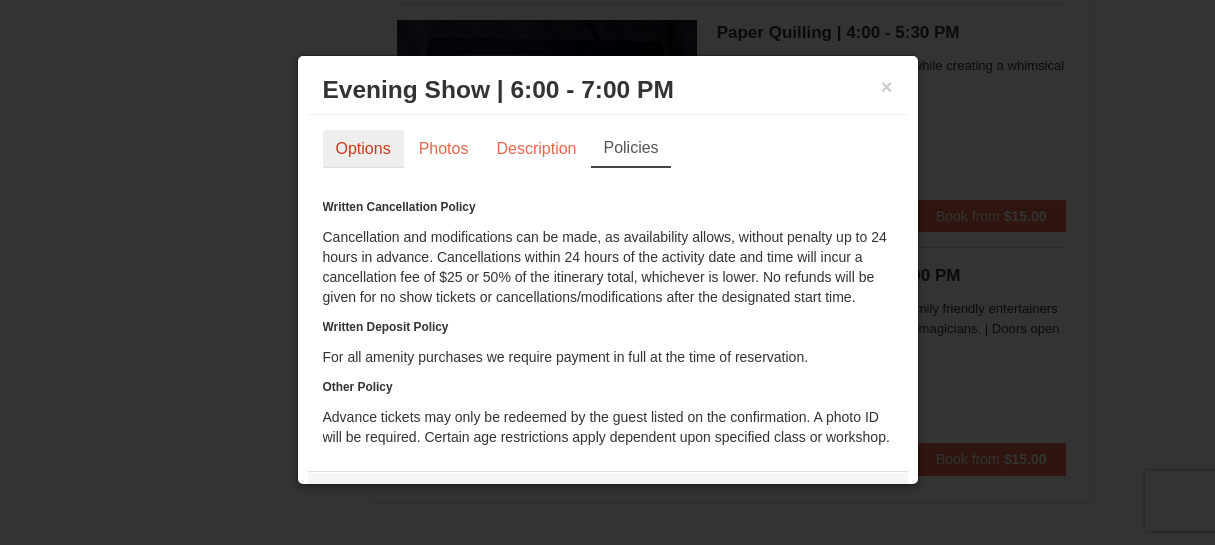 click on "Options" at bounding box center [363, 149] 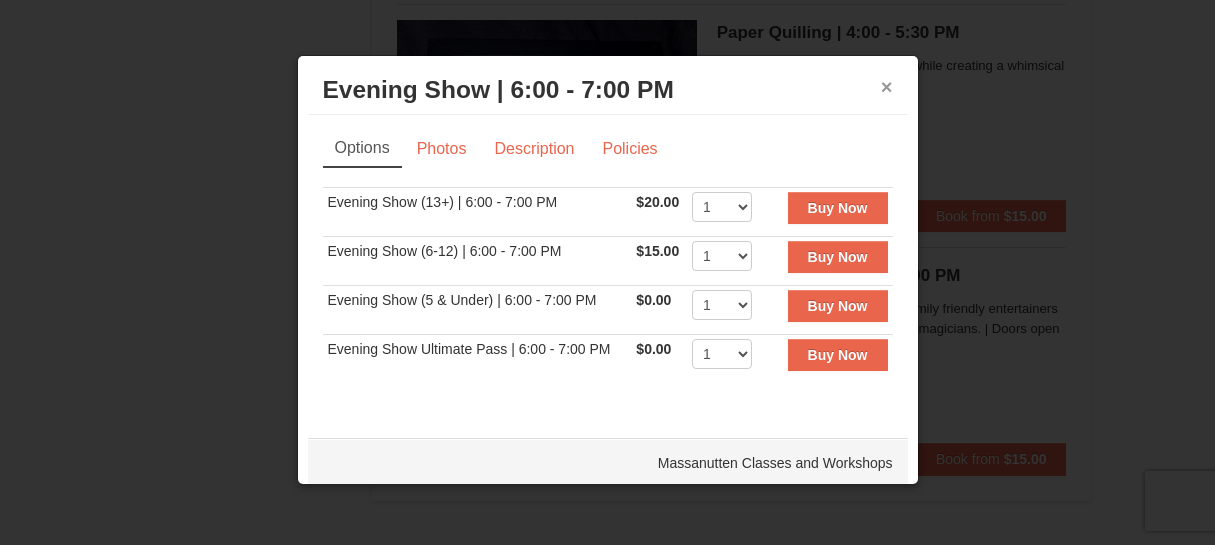 click on "×" at bounding box center [887, 87] 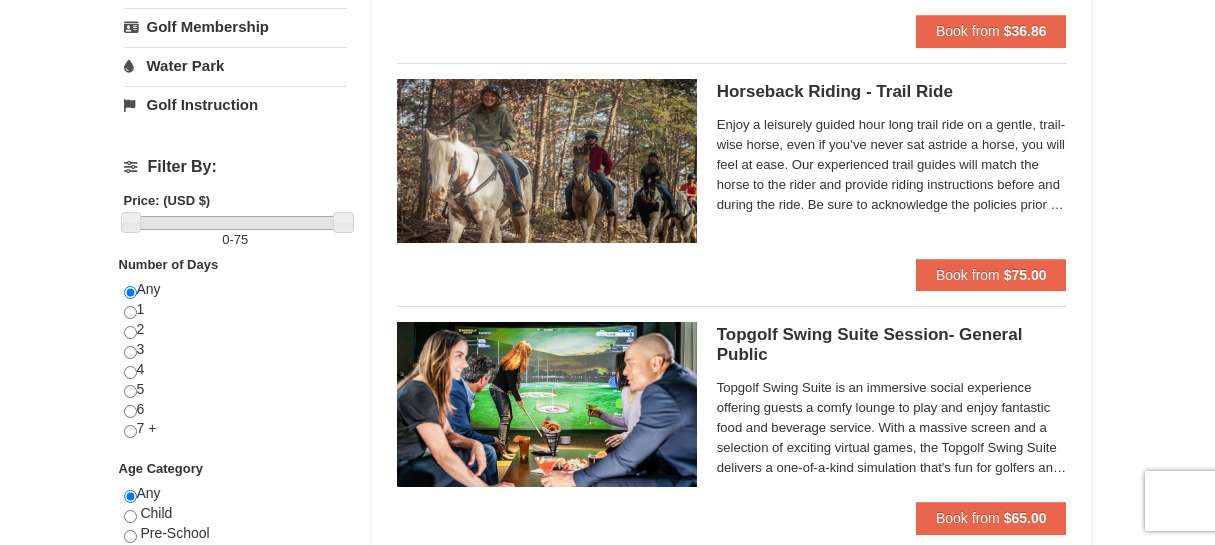 scroll, scrollTop: 619, scrollLeft: 0, axis: vertical 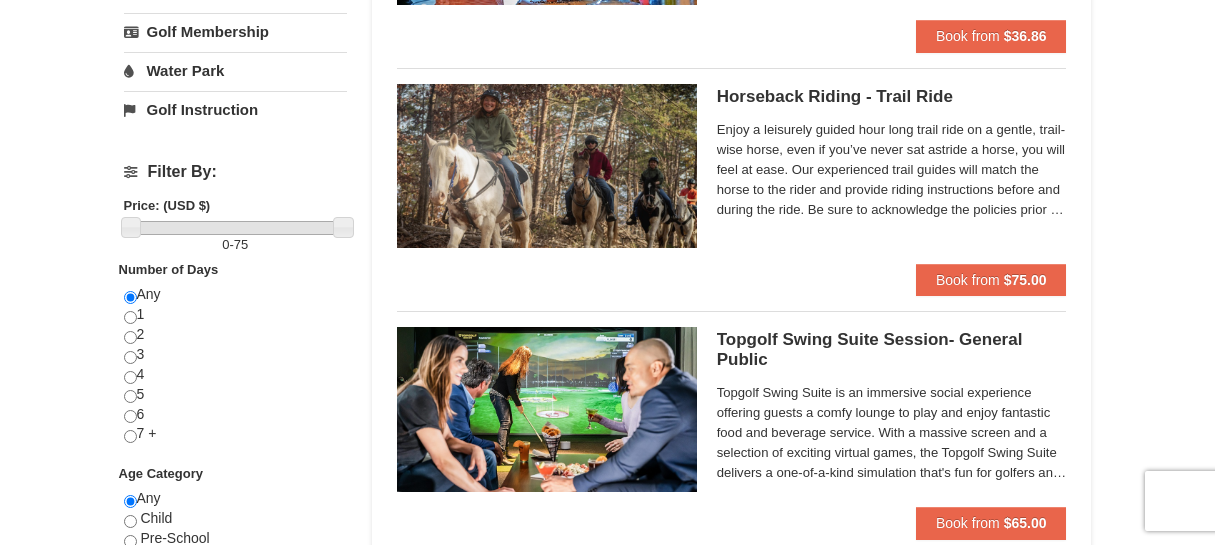 click on "Enjoy a leisurely guided hour long trail ride on a gentle, trail-wise horse, even if you’ve never sat astride a horse, you will feel at ease. Our experienced trail guides will match the horse to the rider and provide riding instructions before and during the ride.  Be sure to acknowledge the policies prior to booking." at bounding box center (892, 170) 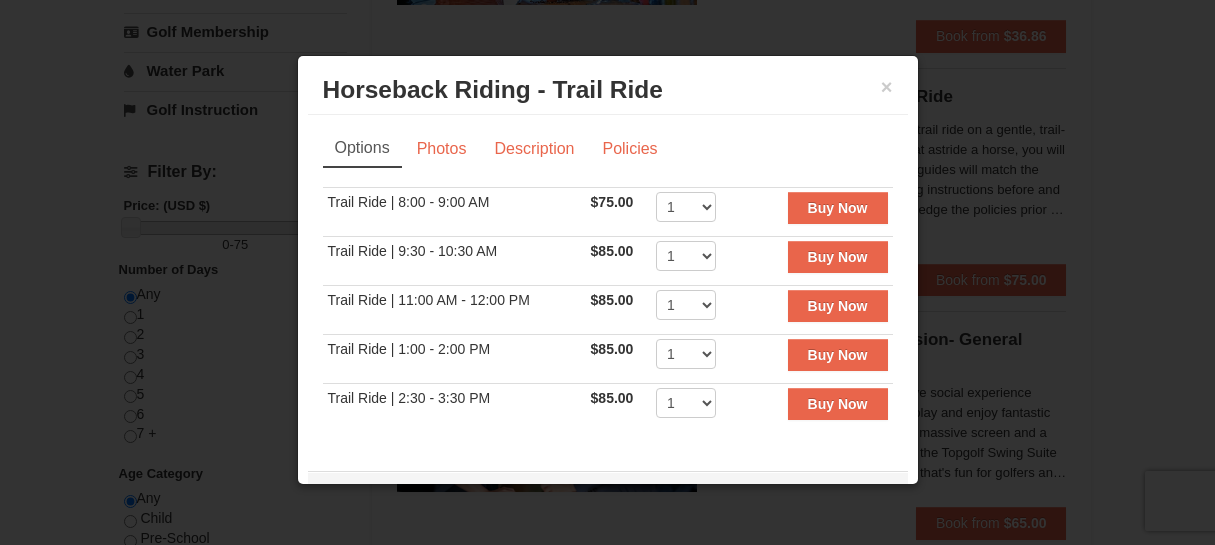 click on "×
Horseback Riding - Trail Ride  Woodstone Meadows Stable and Petting Farm" at bounding box center [608, 90] 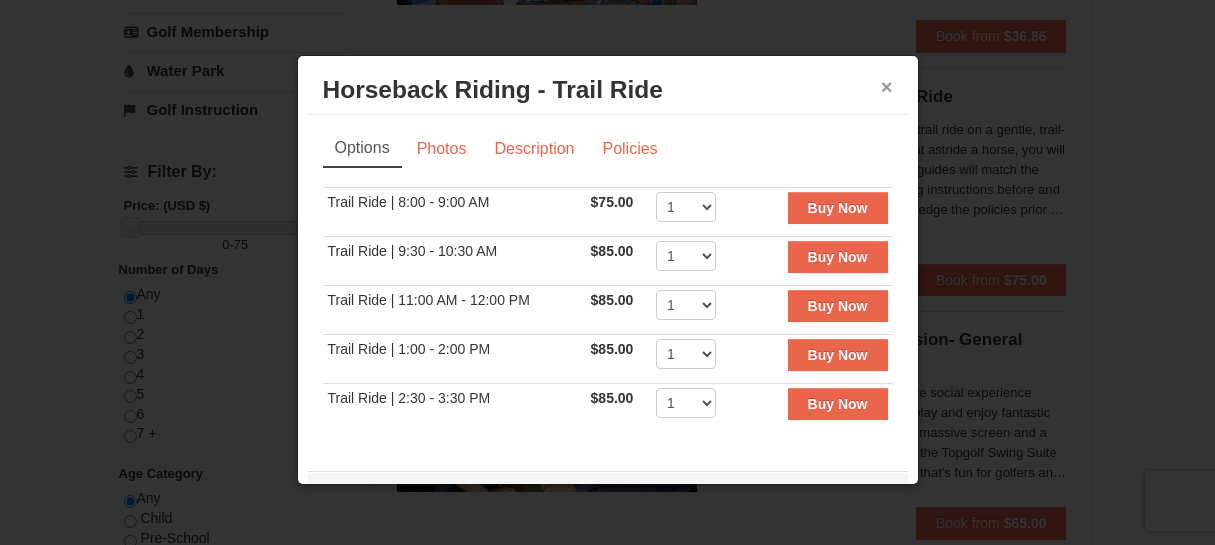 click on "×" at bounding box center (887, 87) 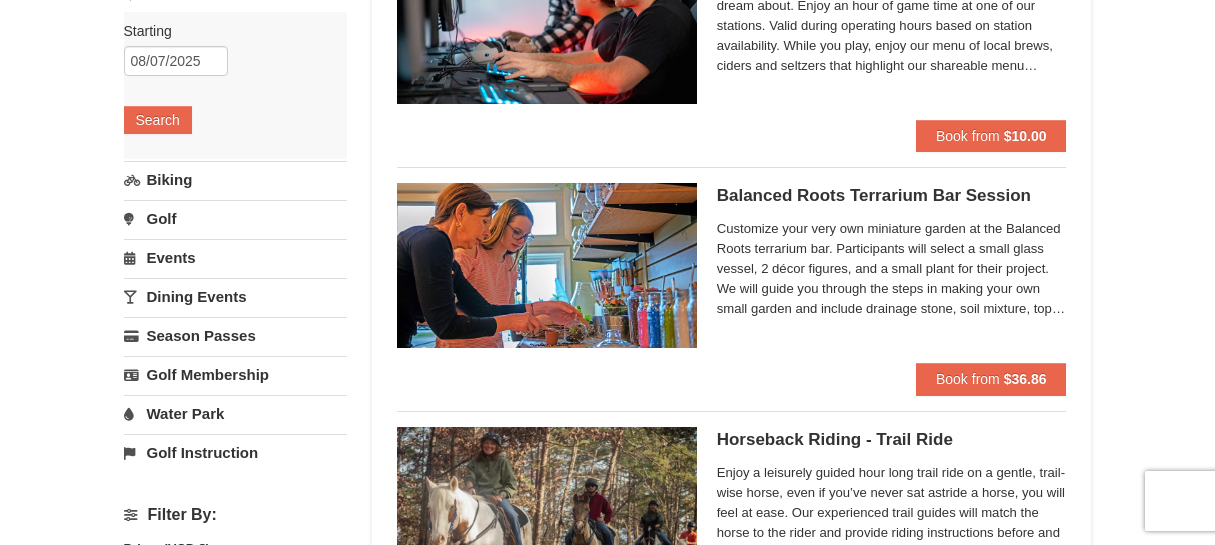 scroll, scrollTop: 275, scrollLeft: 0, axis: vertical 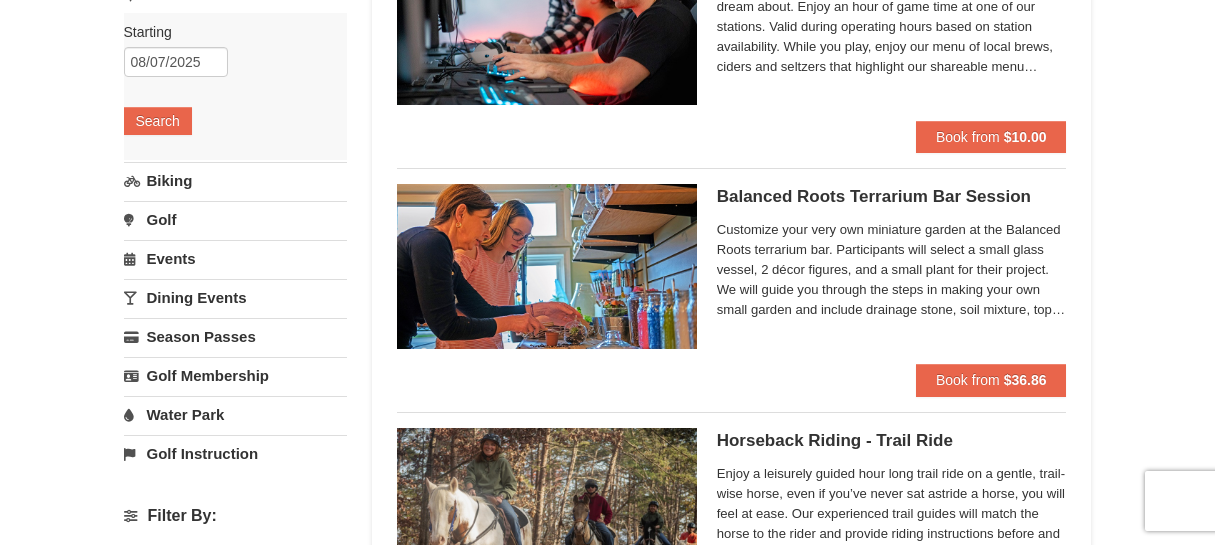 click on "Biking" at bounding box center [235, 180] 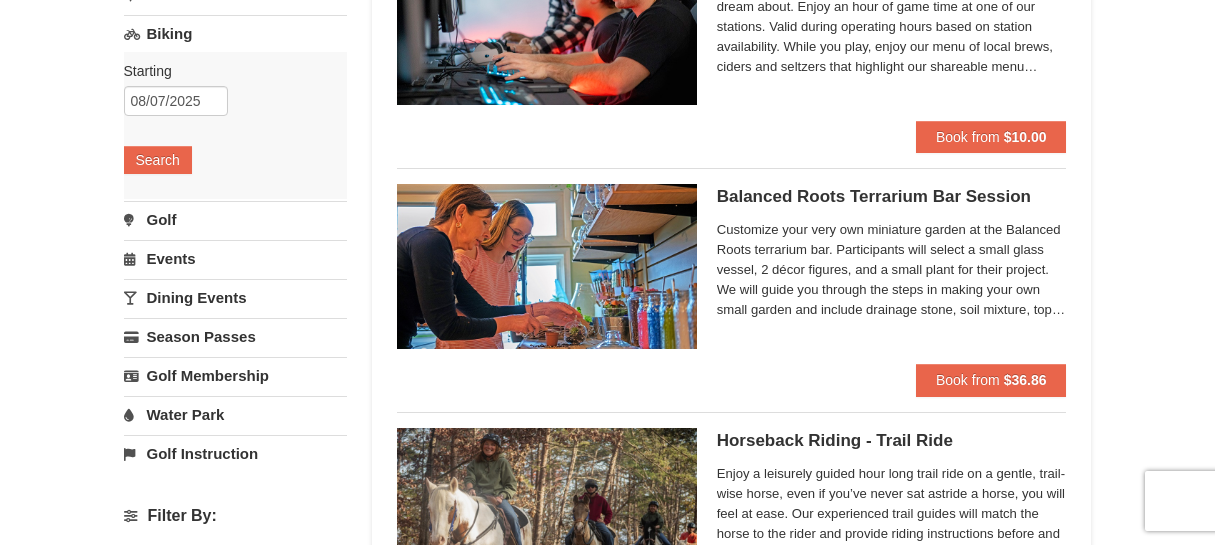 click on "Golf" at bounding box center [235, 219] 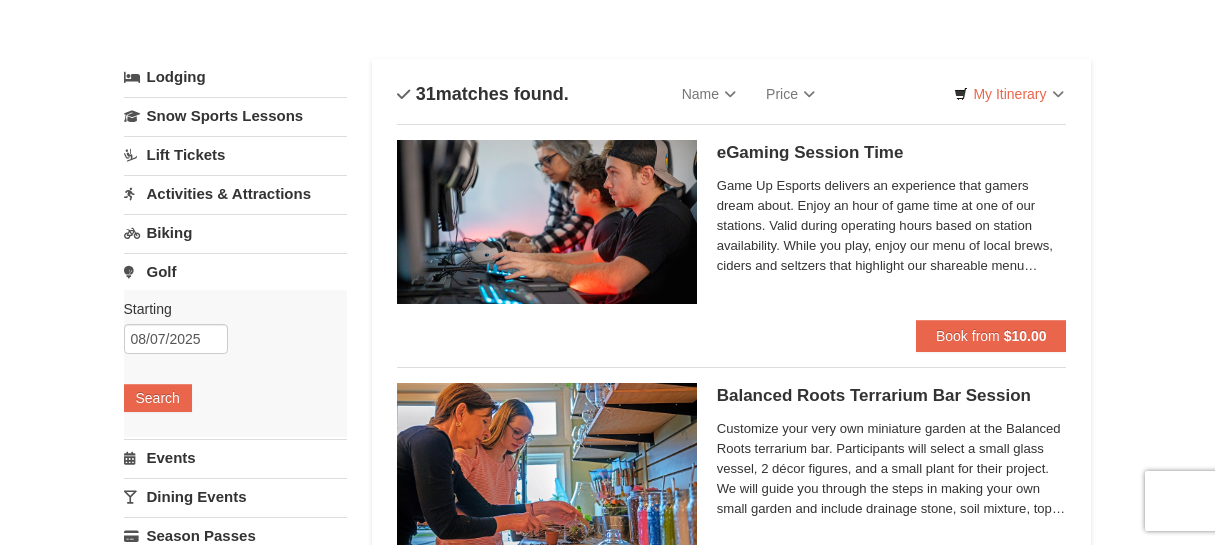 scroll, scrollTop: 0, scrollLeft: 0, axis: both 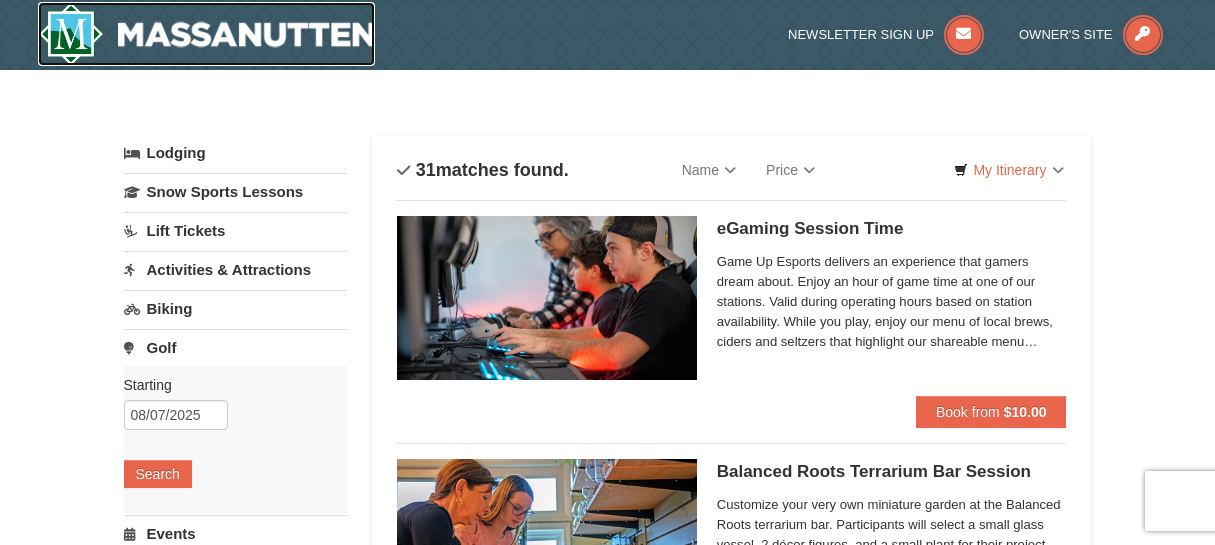 click at bounding box center [207, 34] 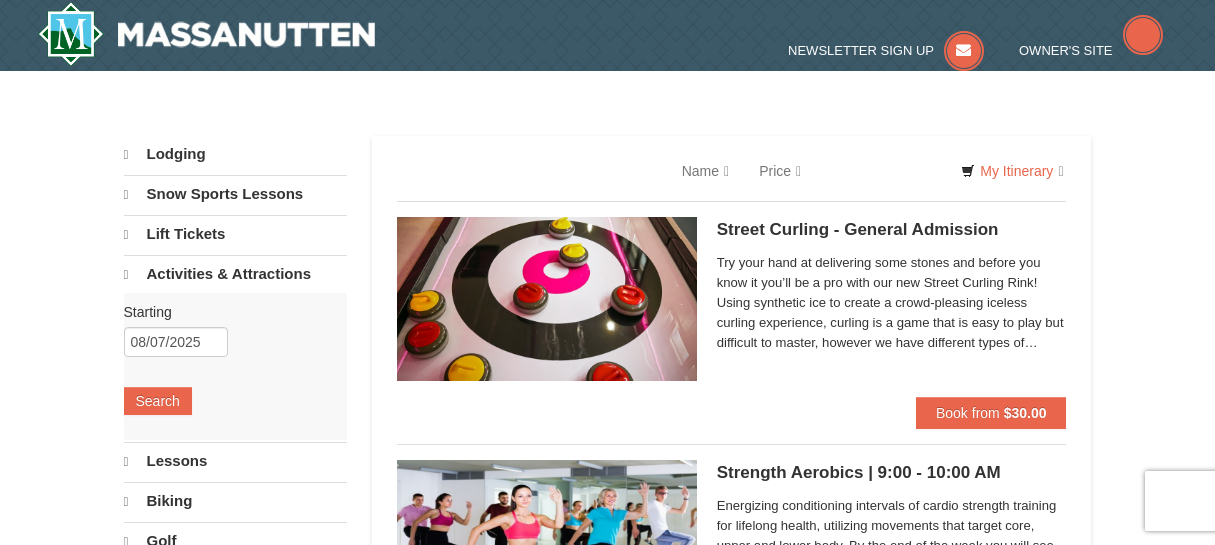 scroll, scrollTop: 0, scrollLeft: 0, axis: both 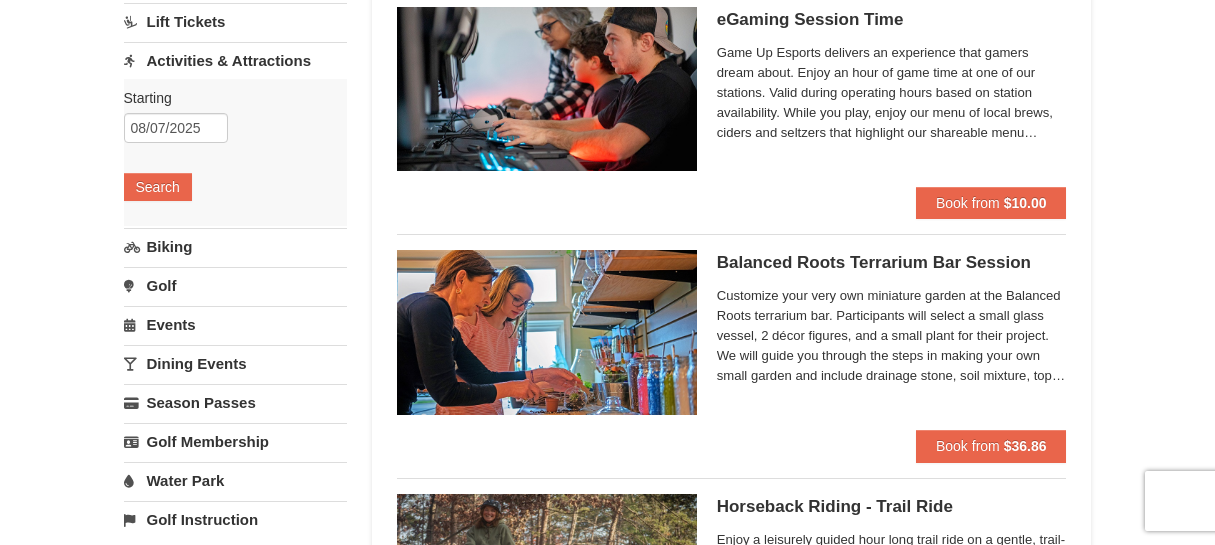 click on "Biking" at bounding box center [235, 246] 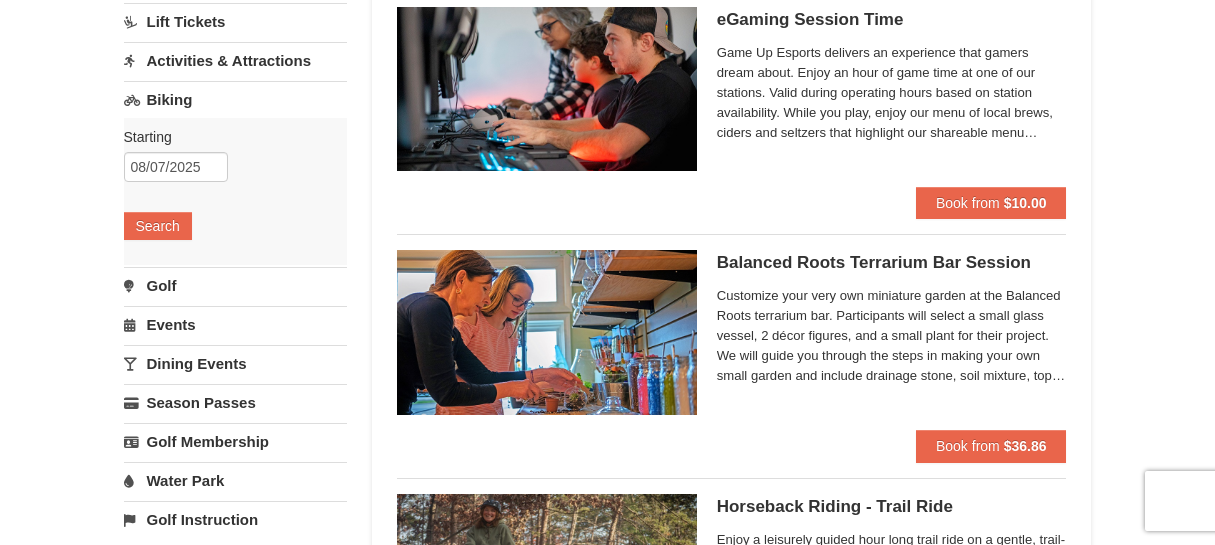 click on "Golf" at bounding box center [235, 285] 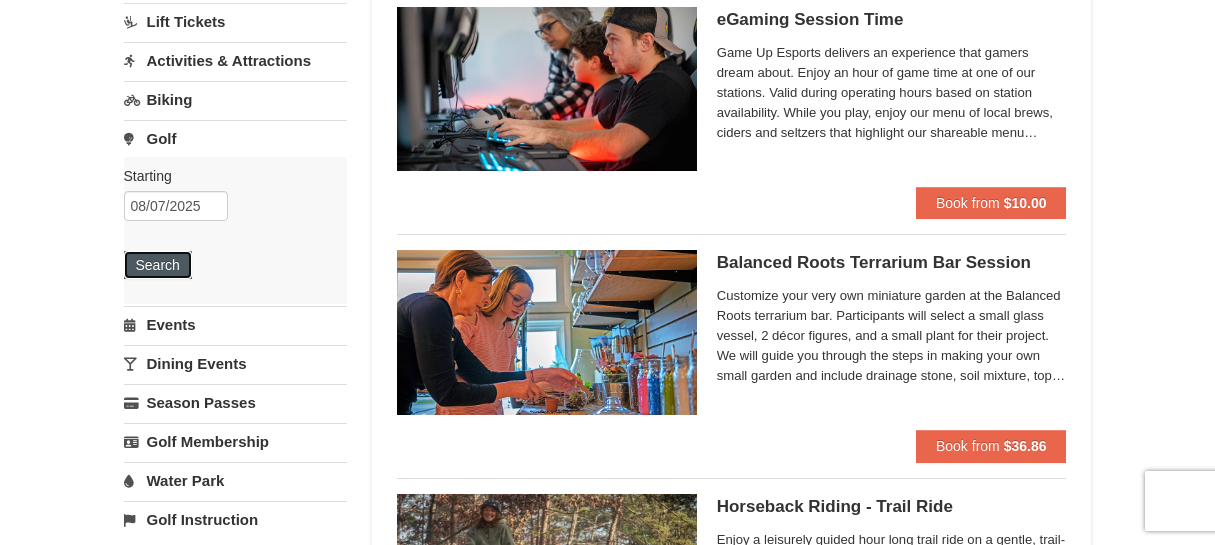click on "Search" at bounding box center (158, 265) 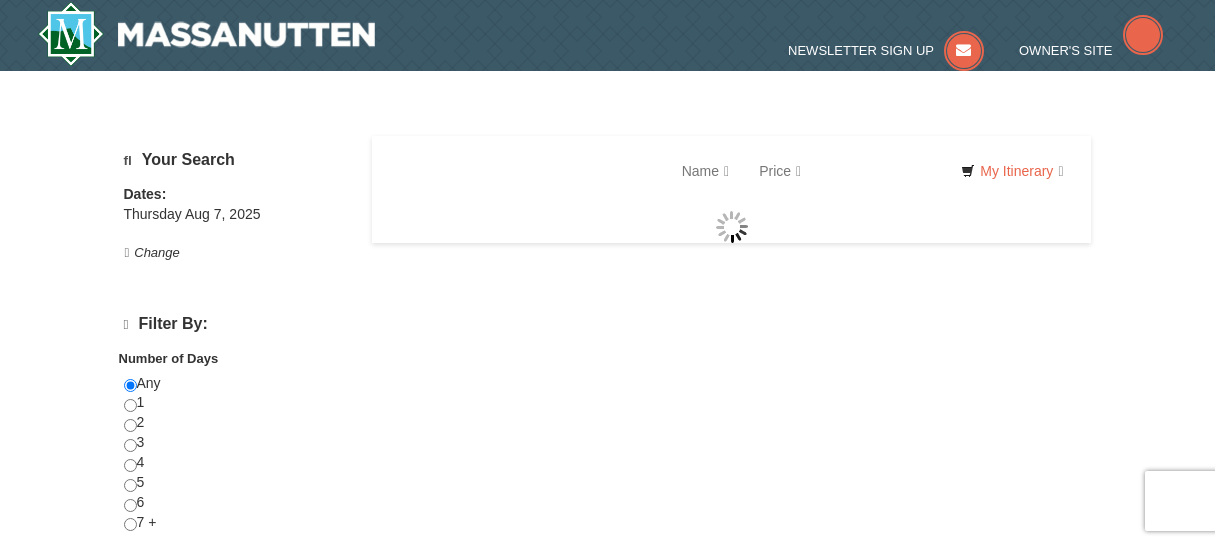 scroll, scrollTop: 0, scrollLeft: 0, axis: both 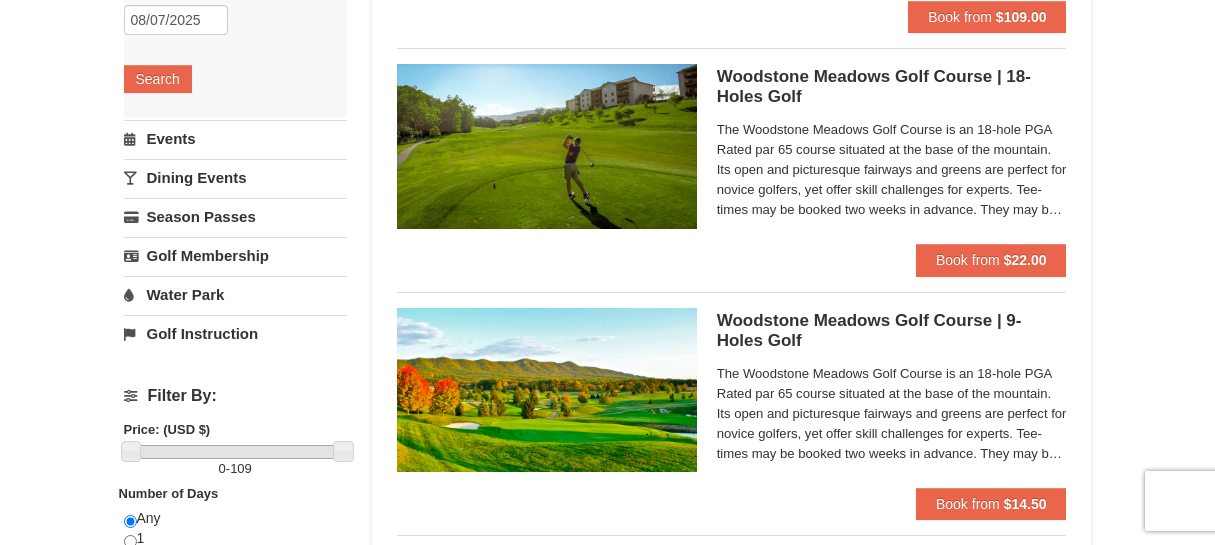 click on "Events" at bounding box center (235, 138) 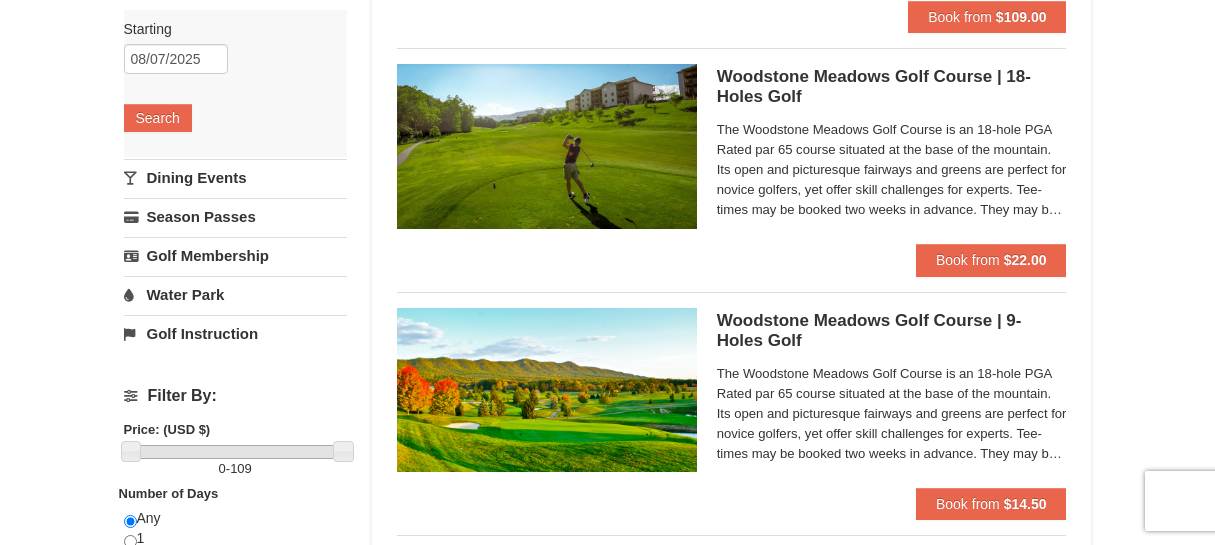 click on "Dining Events" at bounding box center (235, 177) 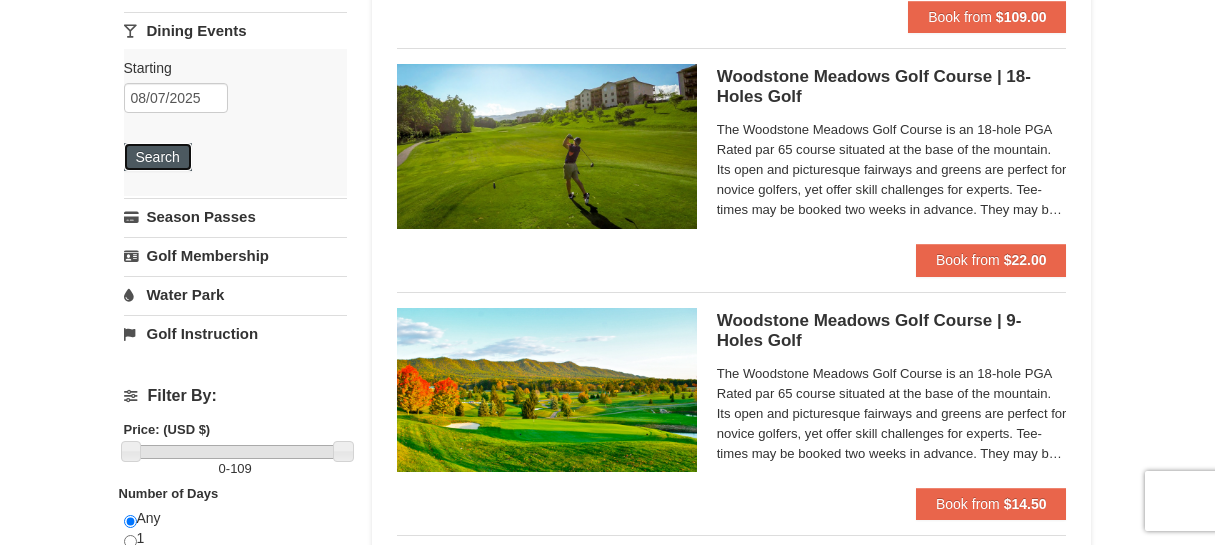 click on "Search" at bounding box center (158, 157) 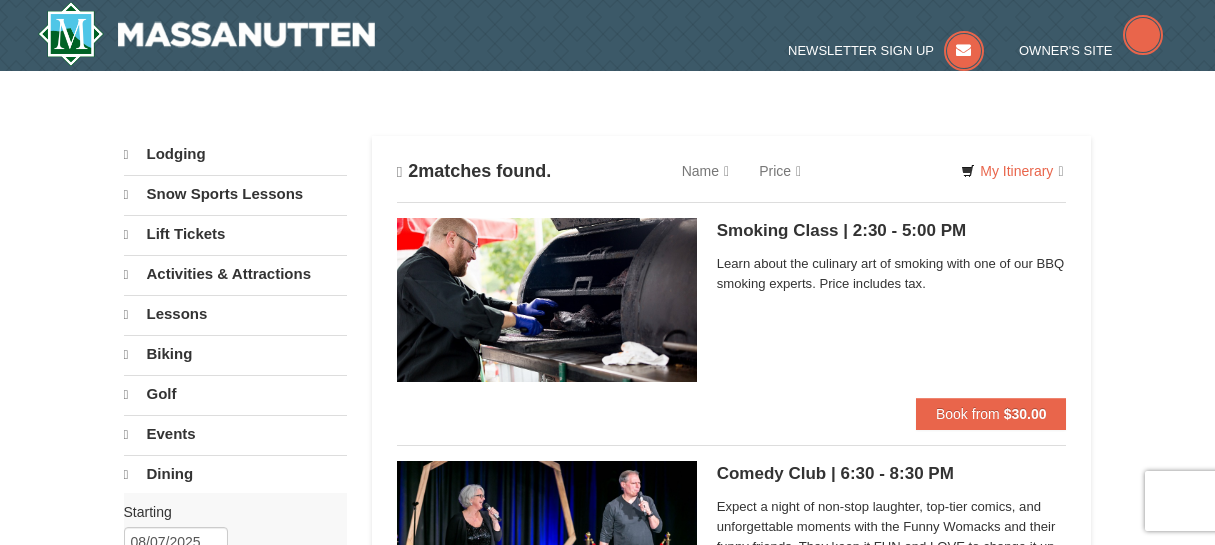scroll, scrollTop: 0, scrollLeft: 0, axis: both 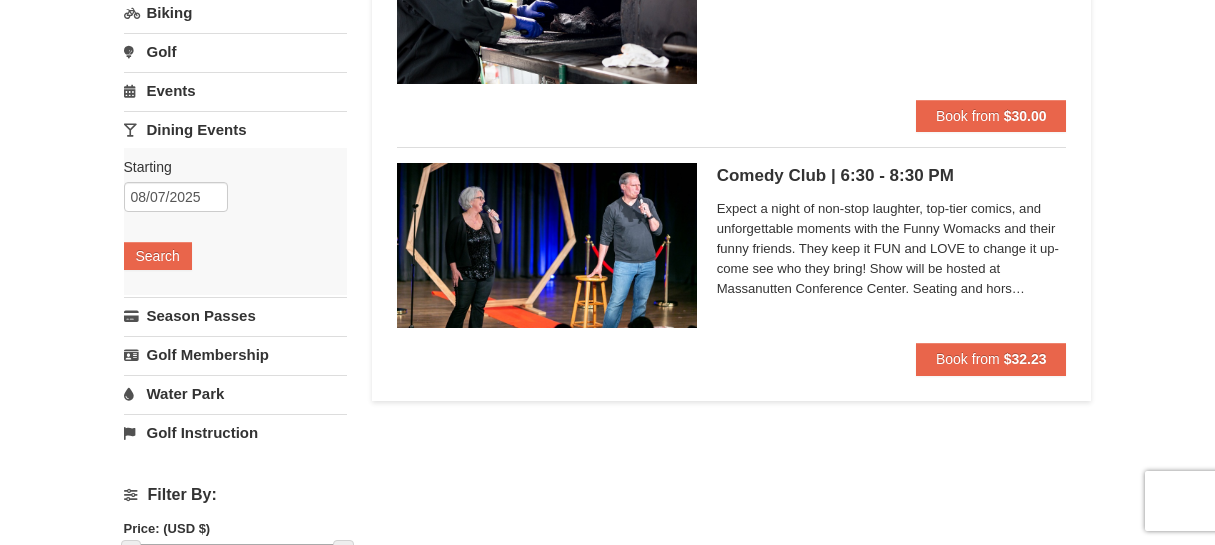 click on "Water Park" at bounding box center [235, 393] 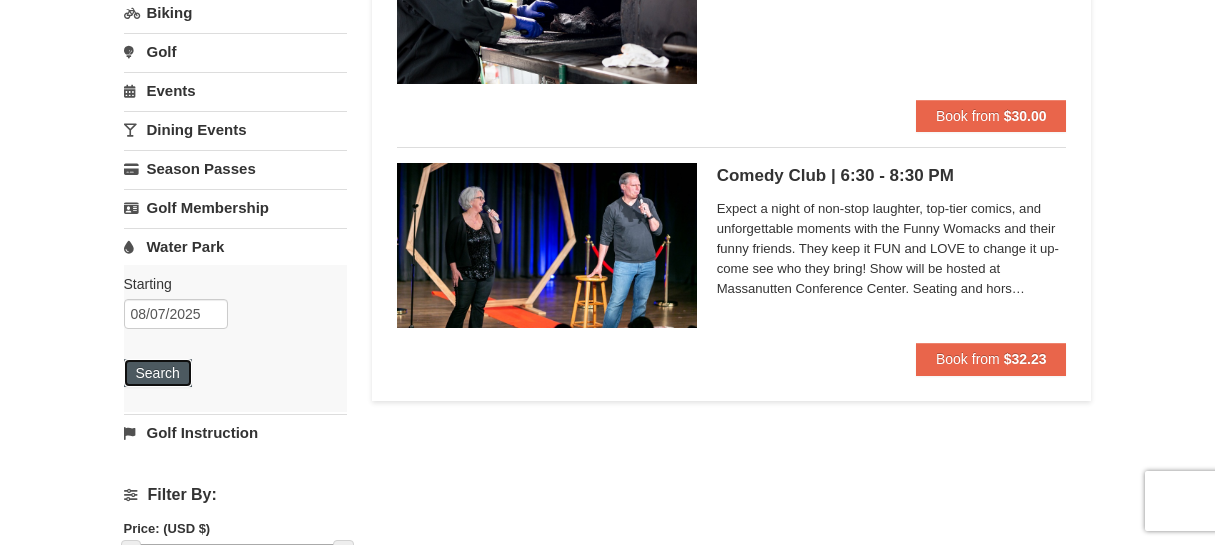 click on "Search" at bounding box center [158, 373] 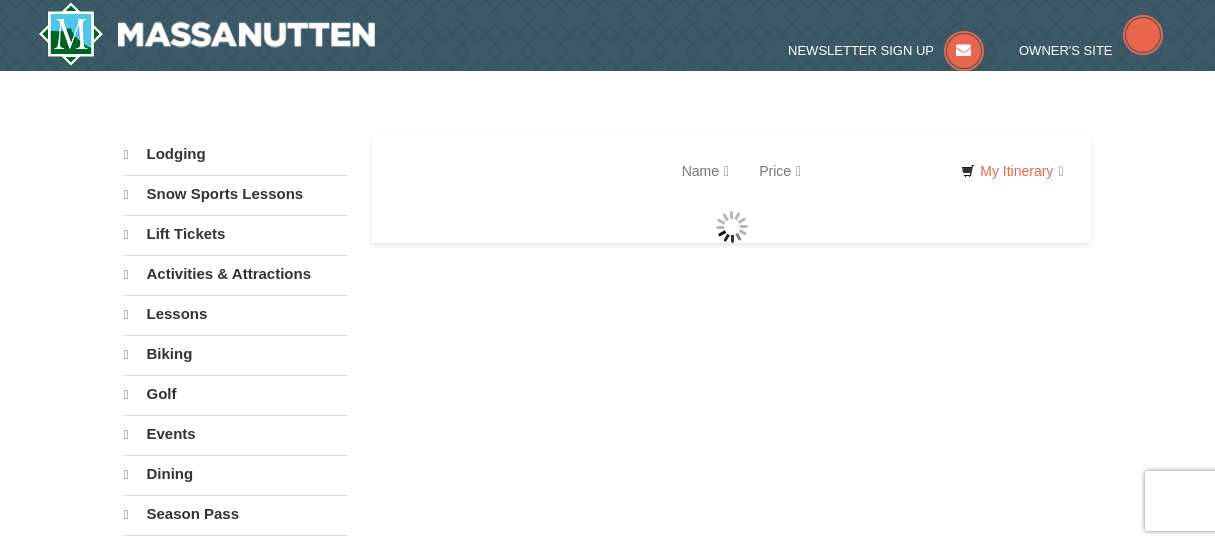 select on "8" 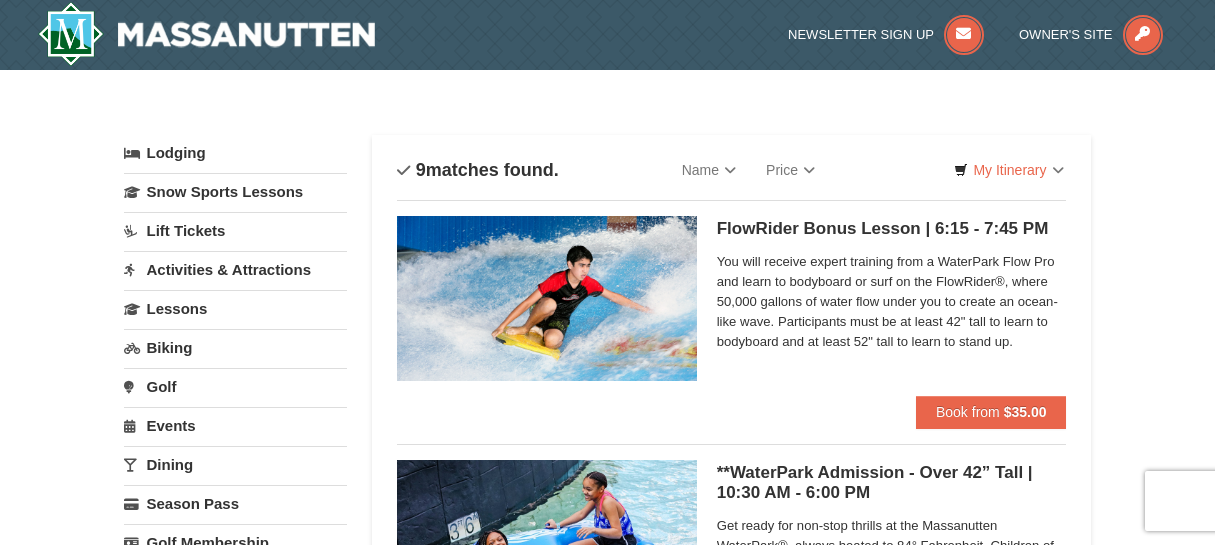 scroll, scrollTop: 0, scrollLeft: 0, axis: both 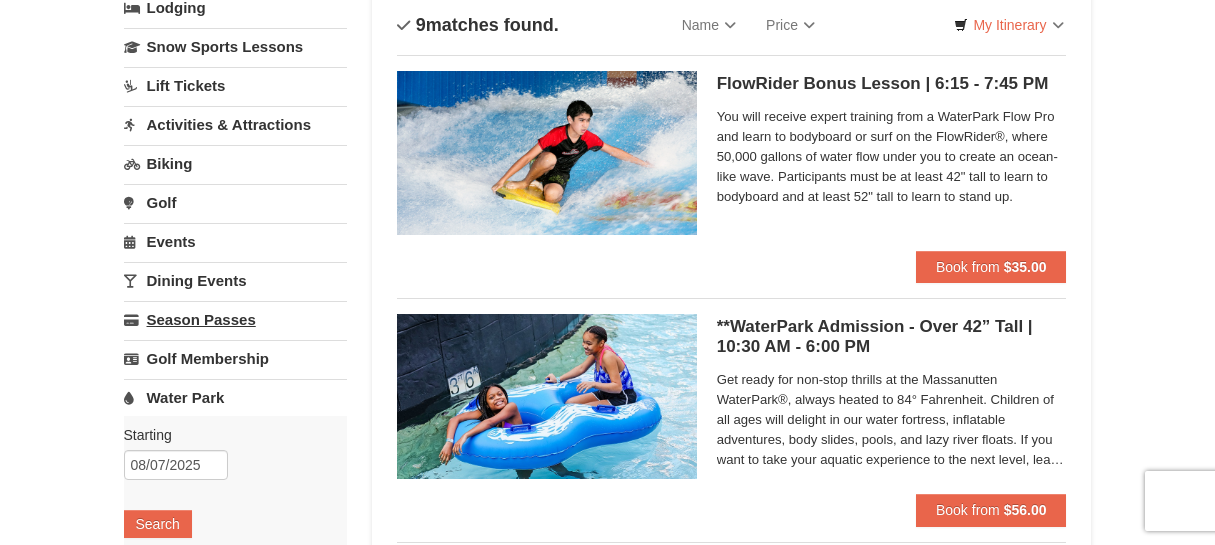 click on "Season Passes" at bounding box center (235, 319) 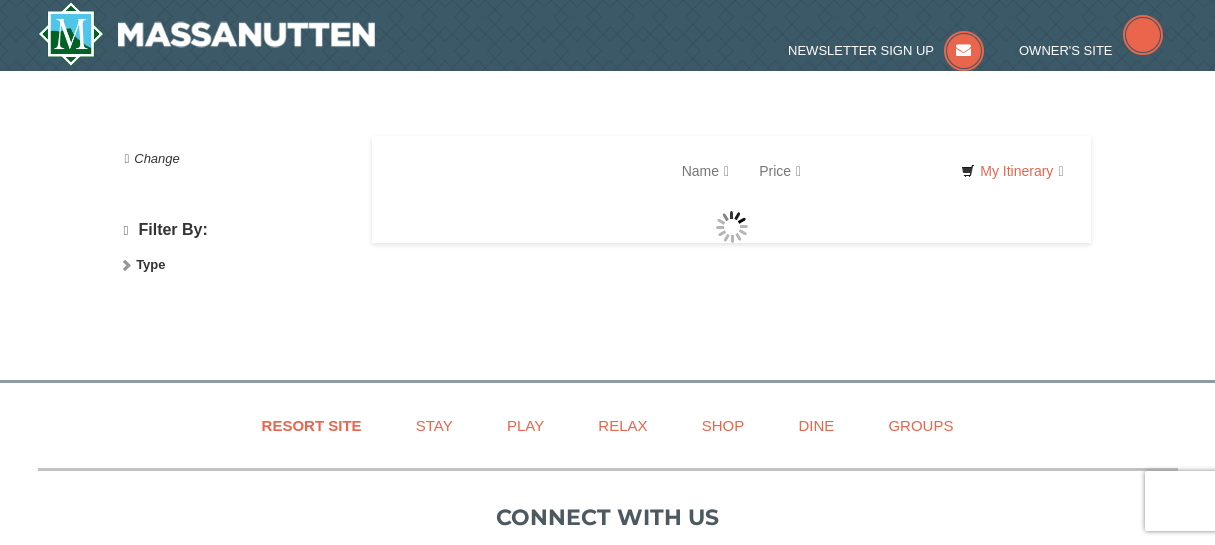 scroll, scrollTop: 0, scrollLeft: 0, axis: both 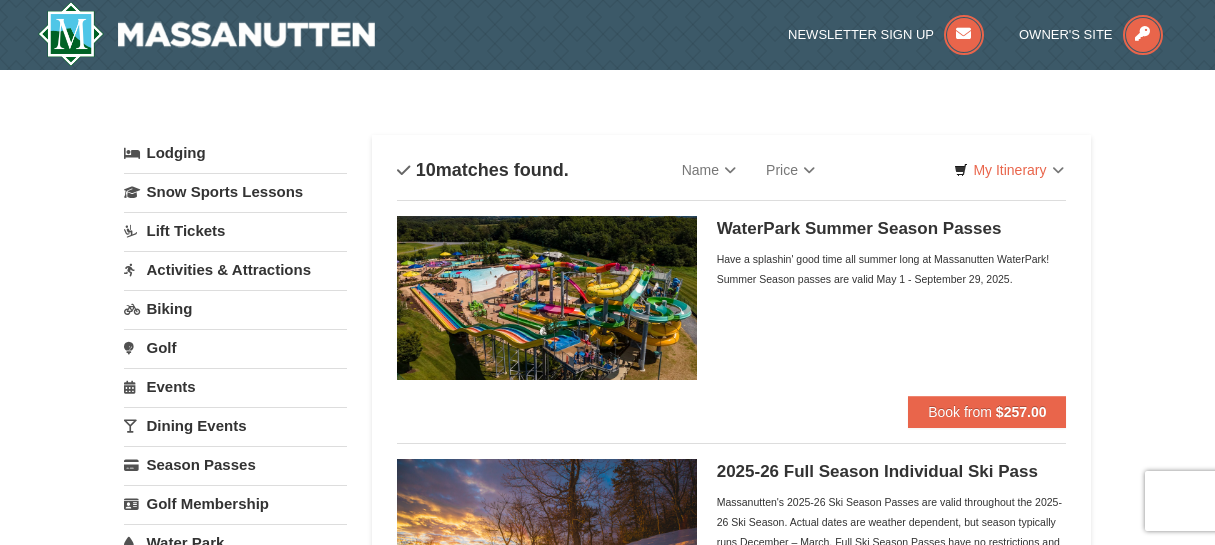 click on "Golf" at bounding box center [235, 347] 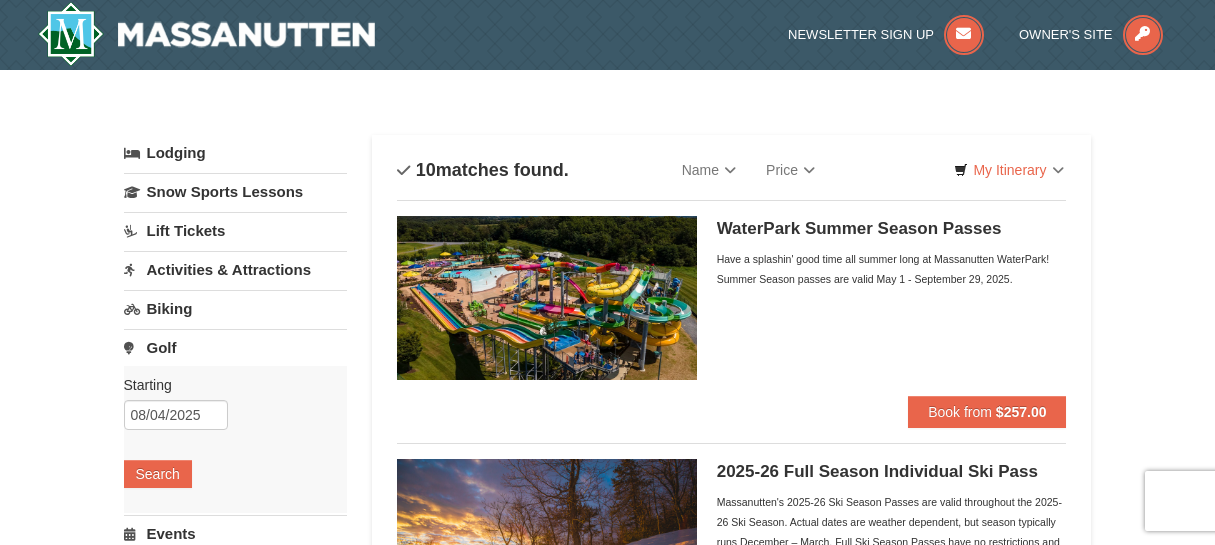 click on "Biking" at bounding box center (235, 308) 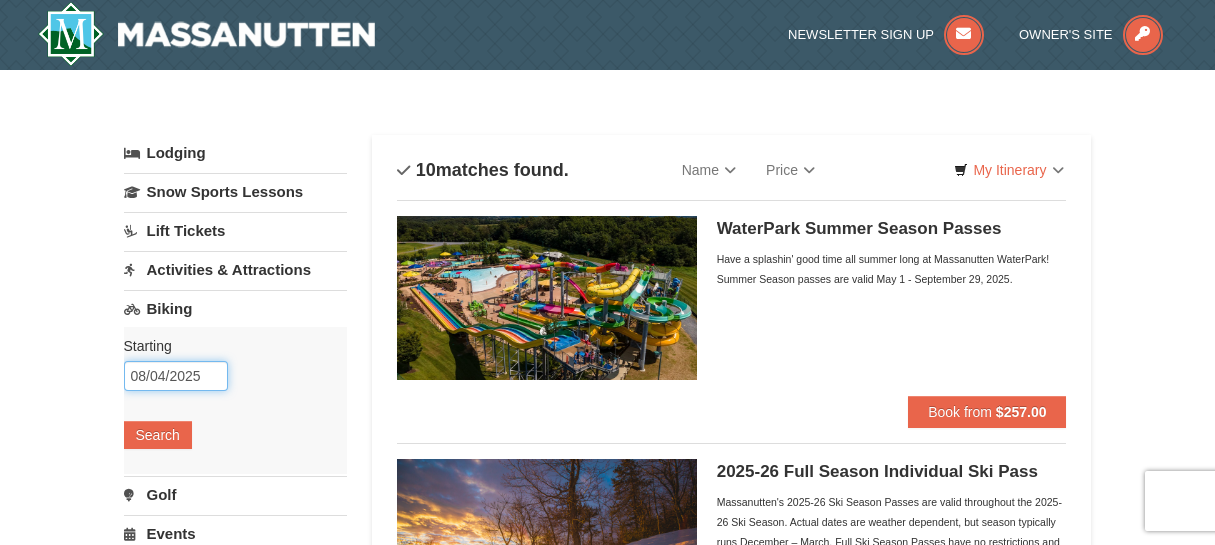 click on "08/04/2025" at bounding box center [176, 376] 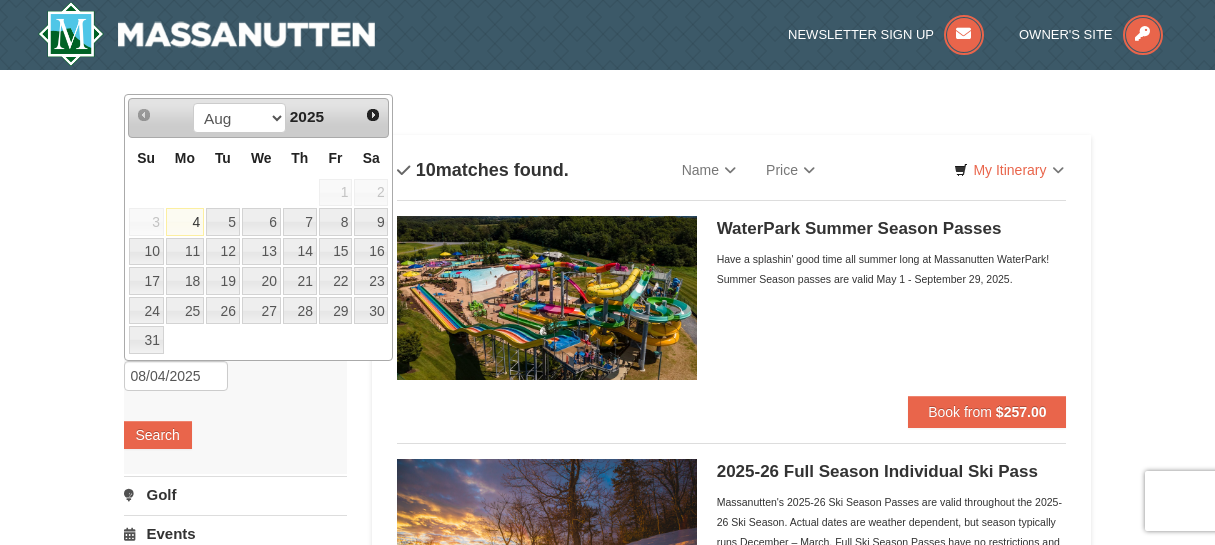 click on "7" at bounding box center [300, 222] 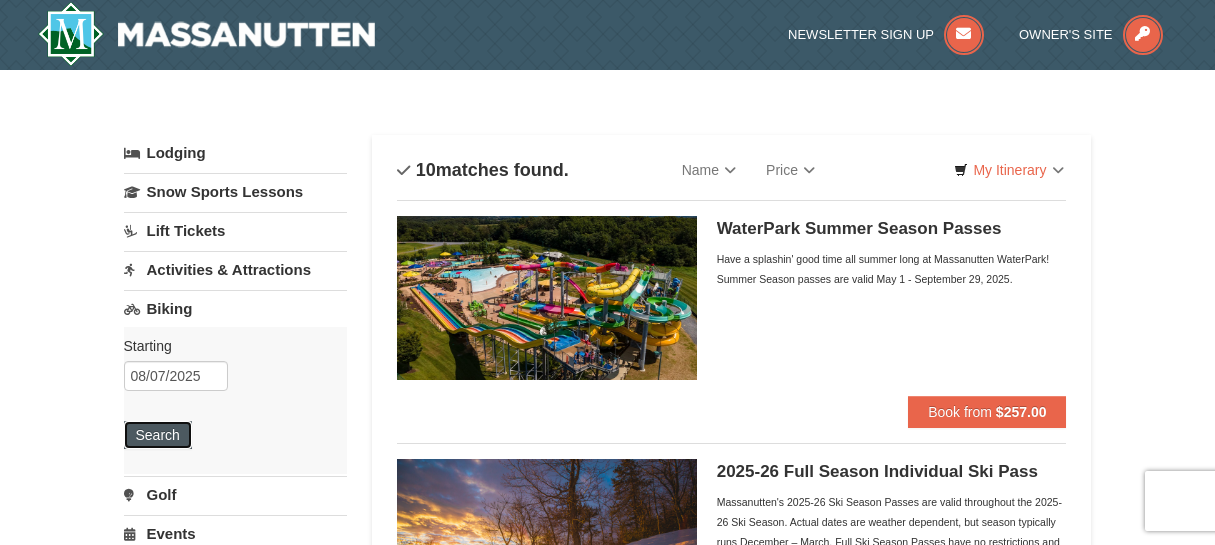 click on "Search" at bounding box center [158, 435] 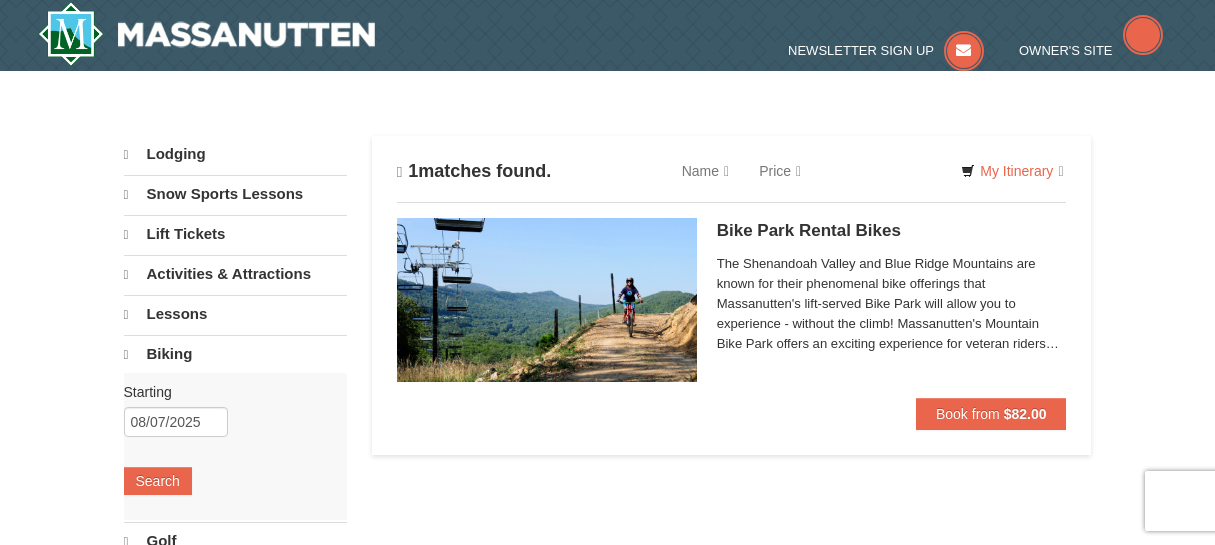 scroll, scrollTop: 0, scrollLeft: 0, axis: both 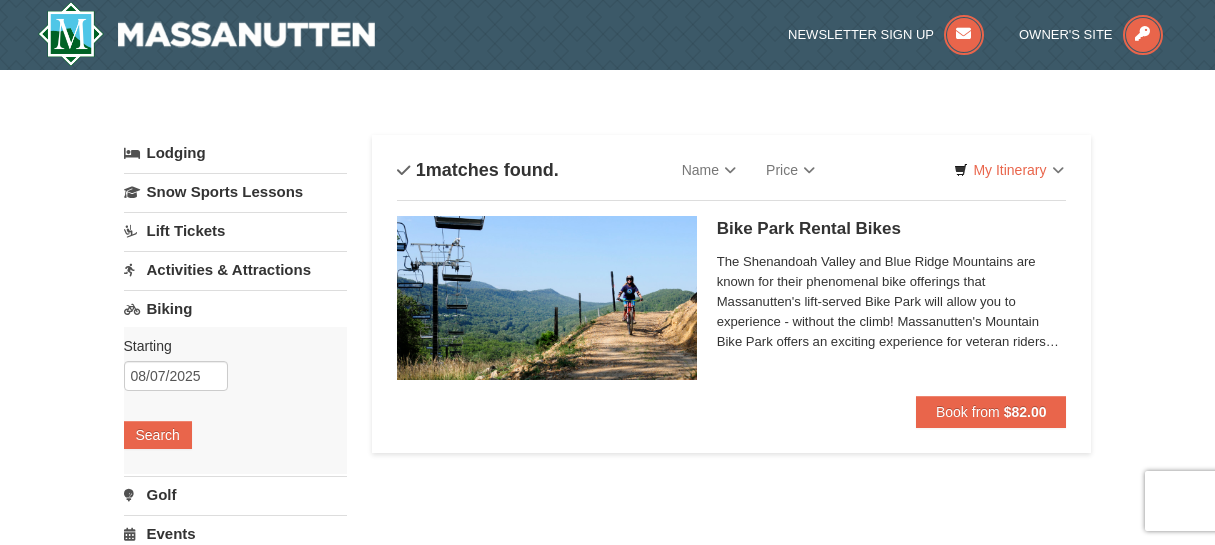 click on "Activities & Attractions" at bounding box center (235, 269) 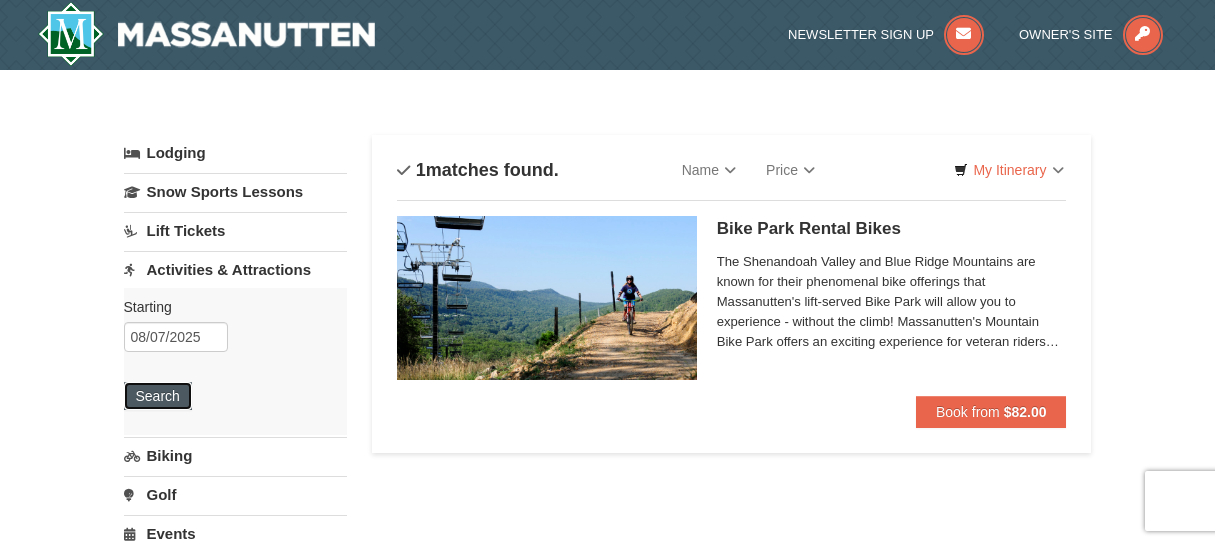 click on "Search" at bounding box center (158, 396) 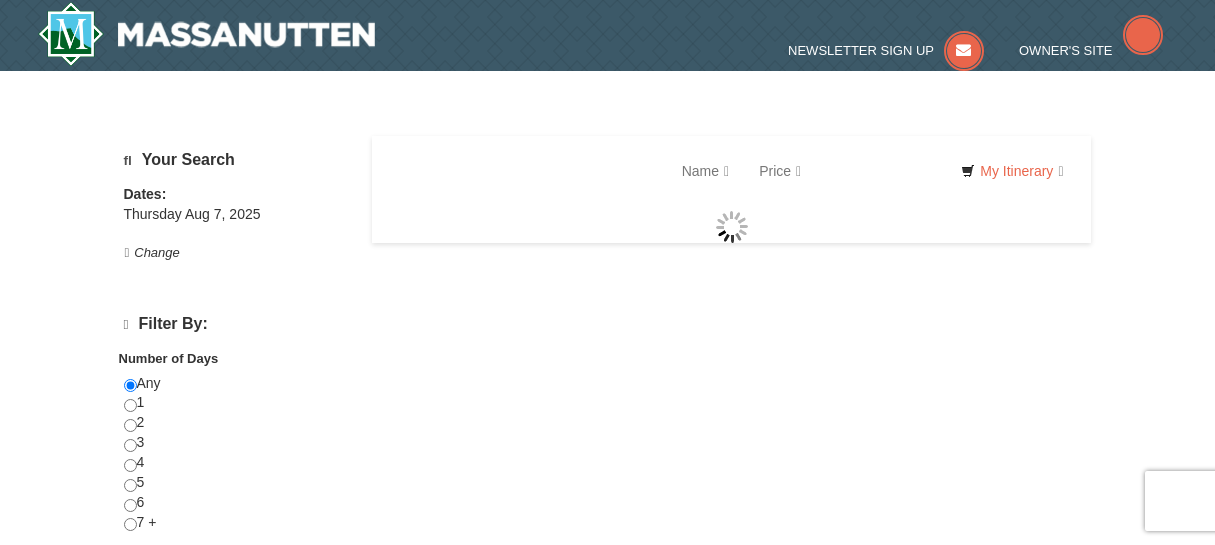 scroll, scrollTop: 0, scrollLeft: 0, axis: both 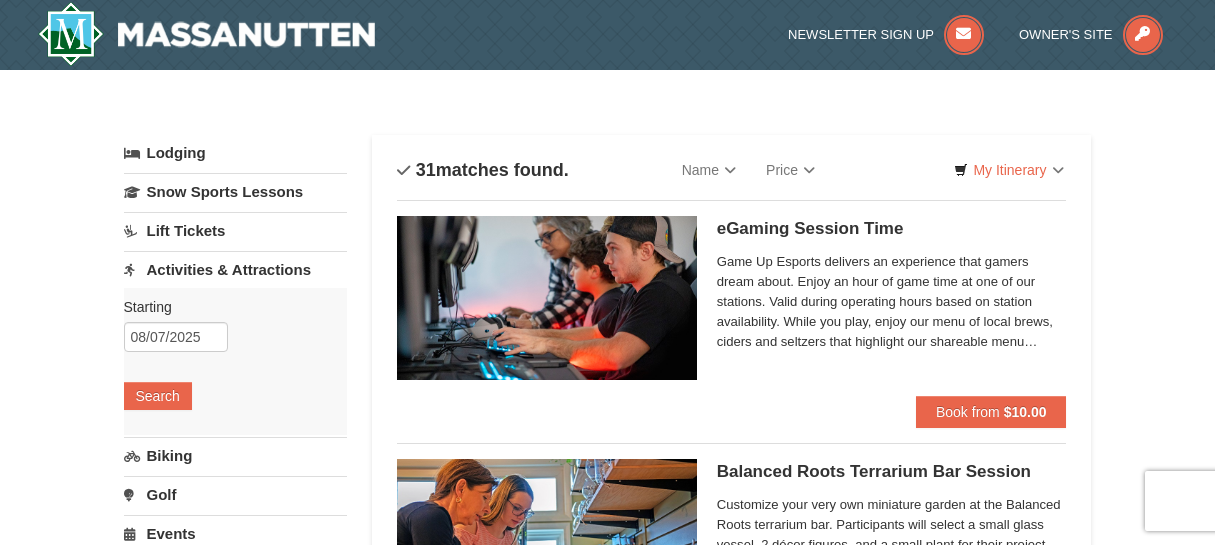 click on "Lodging" at bounding box center (235, 153) 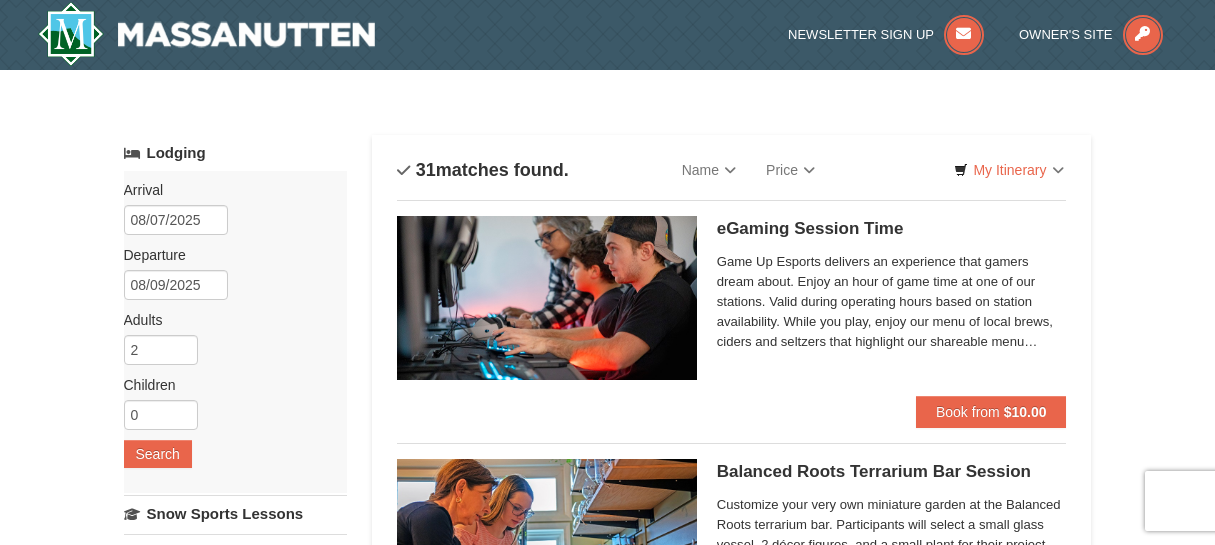 click on "Lodging" at bounding box center [235, 153] 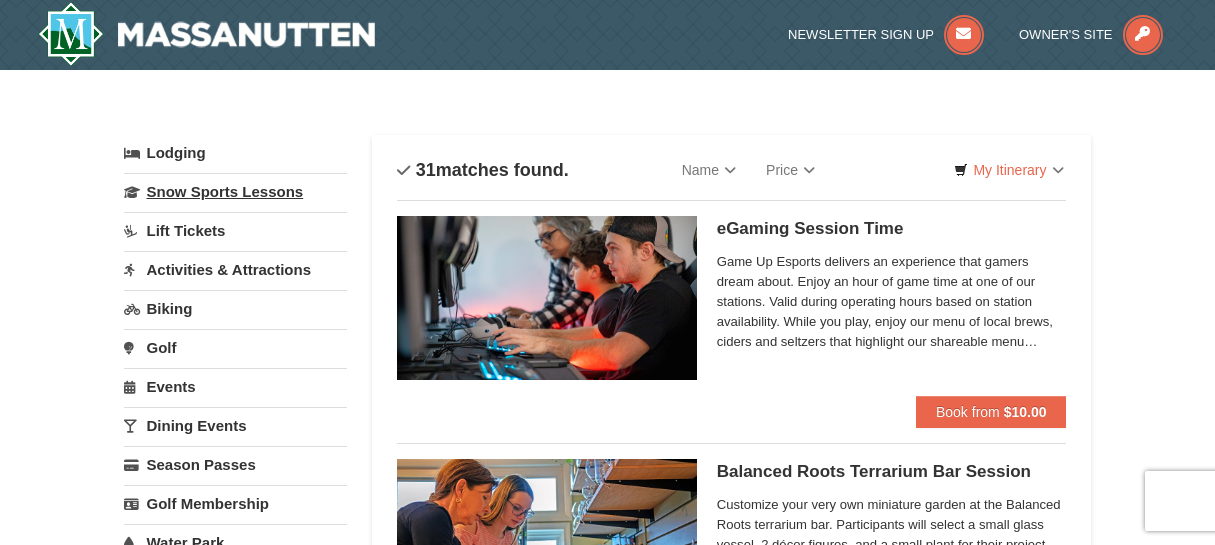click on "Snow Sports Lessons" at bounding box center (235, 191) 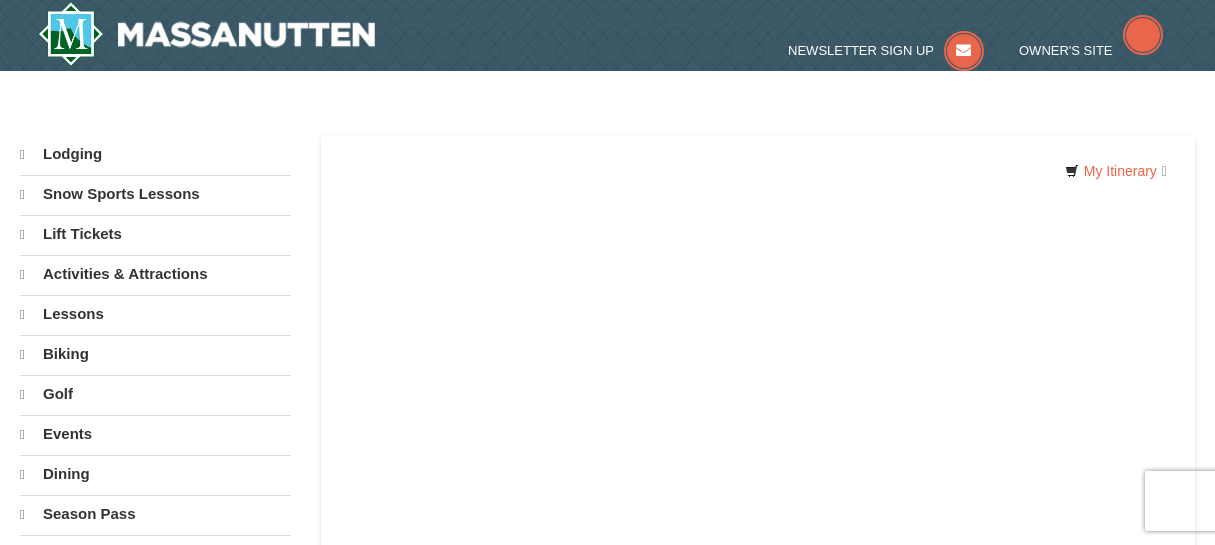 scroll, scrollTop: 0, scrollLeft: 0, axis: both 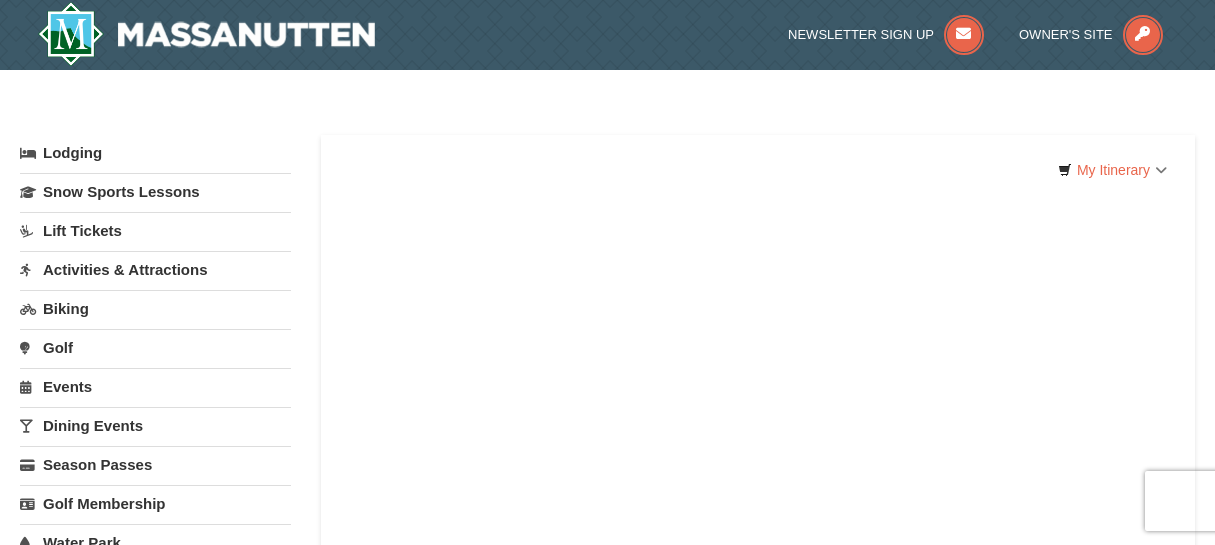 click on "Lift Tickets" at bounding box center [155, 230] 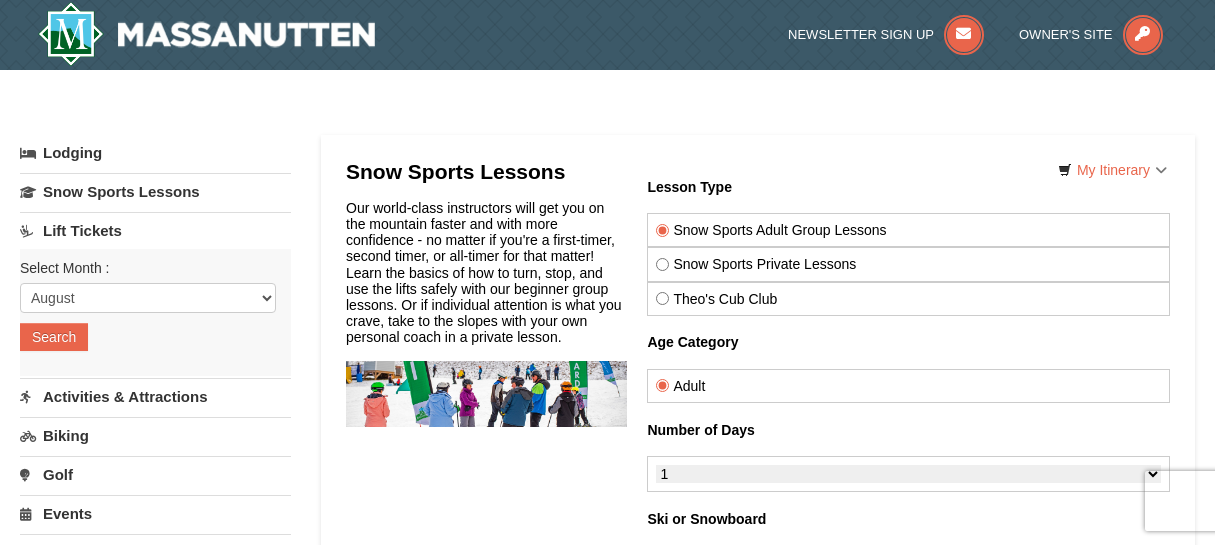 scroll, scrollTop: 0, scrollLeft: 0, axis: both 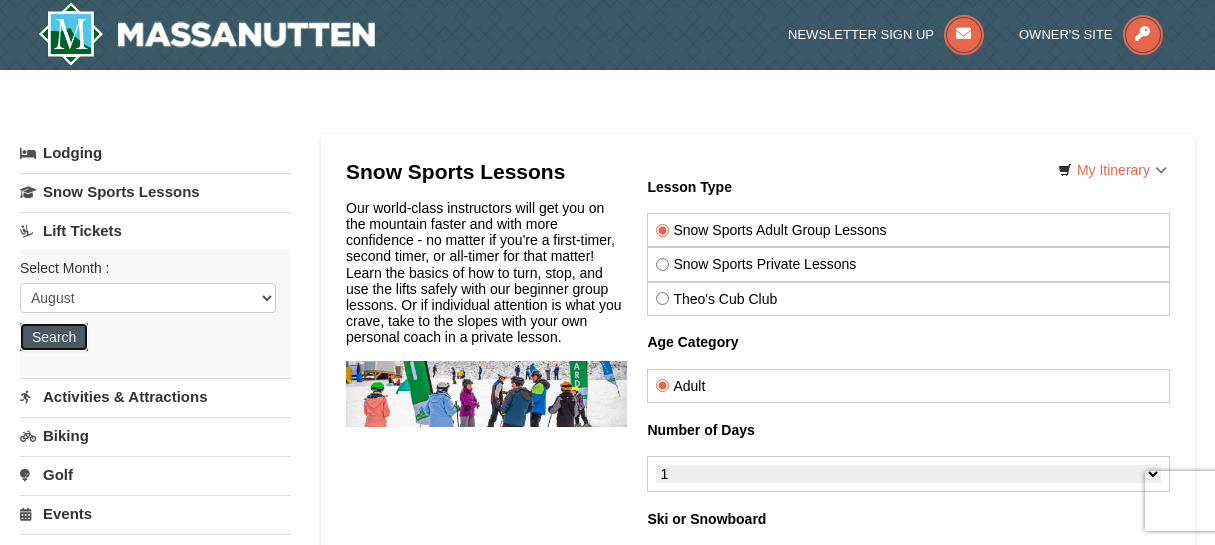 click on "Search" at bounding box center (54, 337) 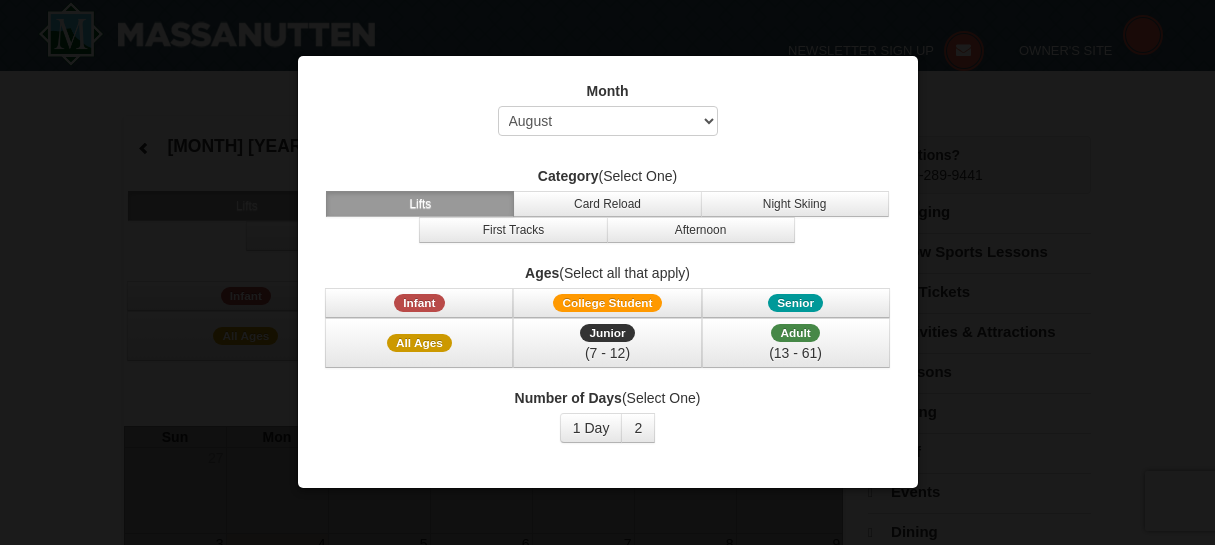 select on "8" 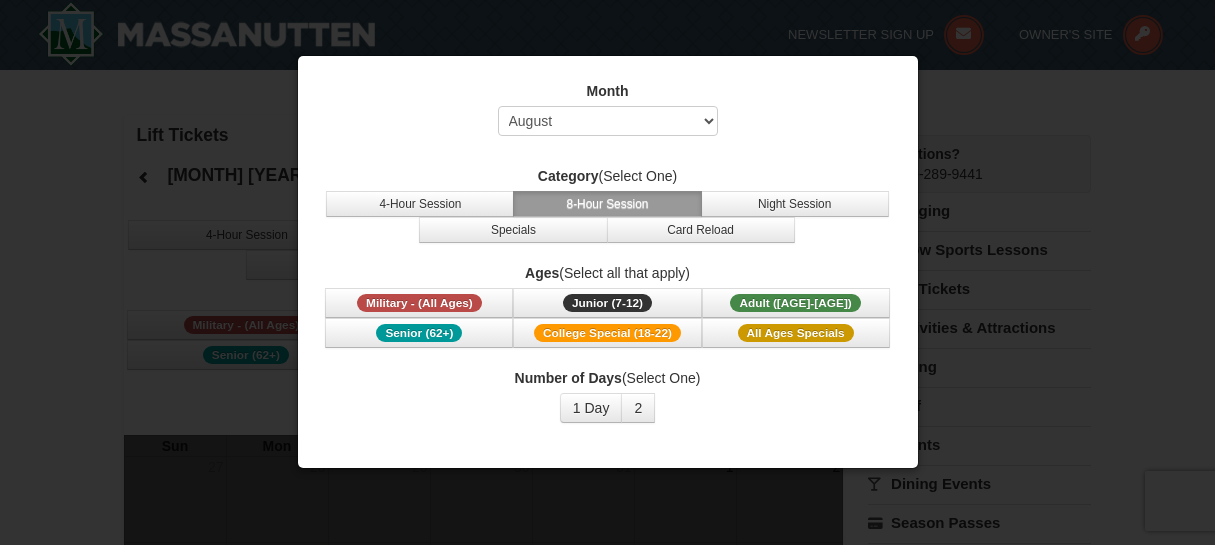 scroll, scrollTop: 0, scrollLeft: 0, axis: both 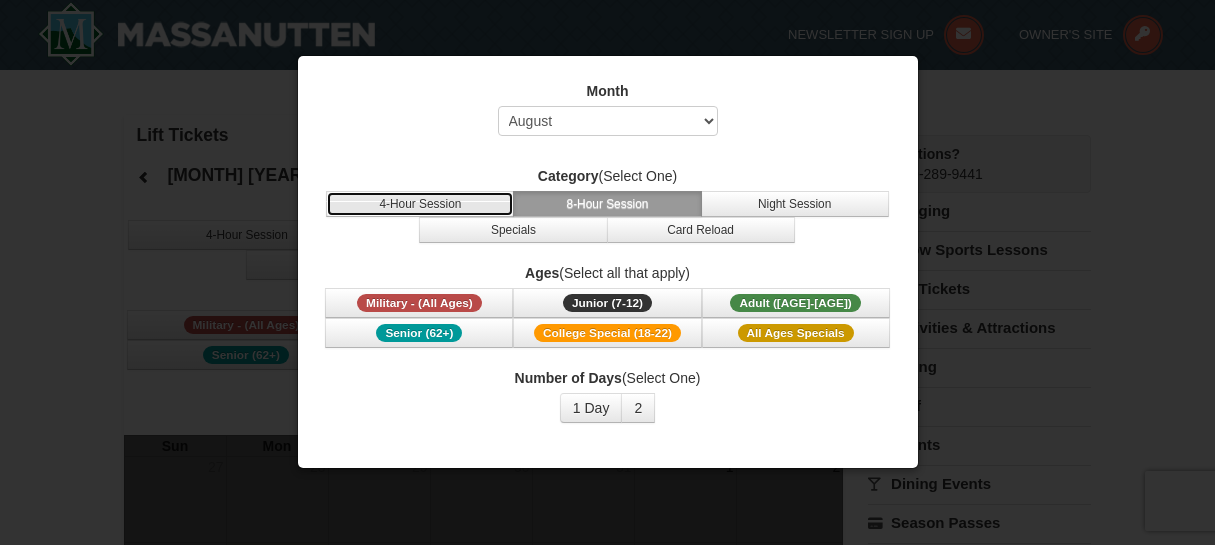 click on "4-Hour Session" at bounding box center (420, 204) 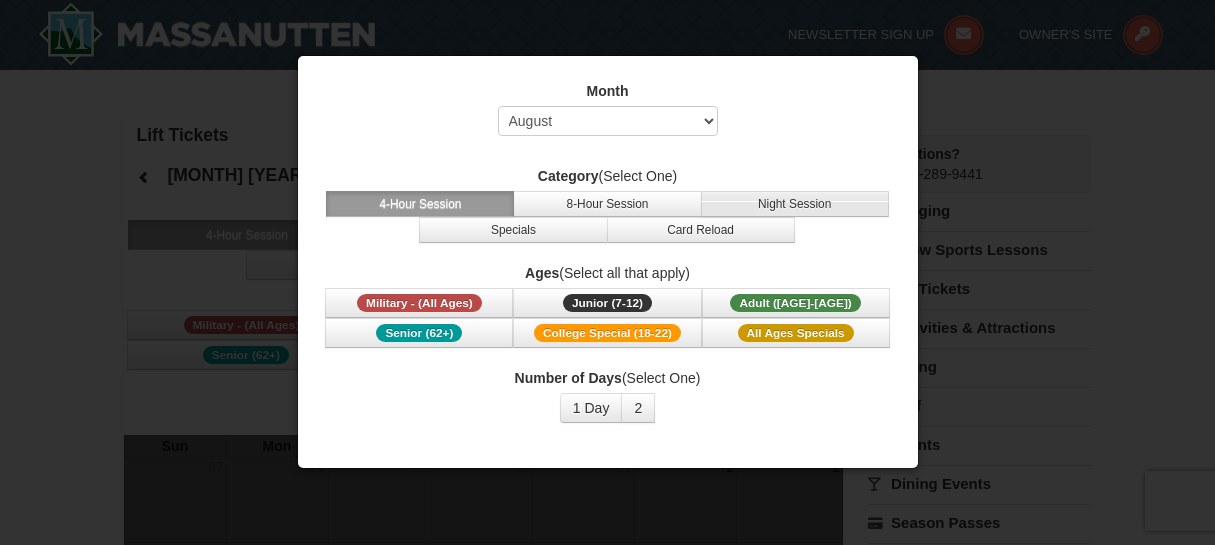 click on "Night Session" at bounding box center [795, 204] 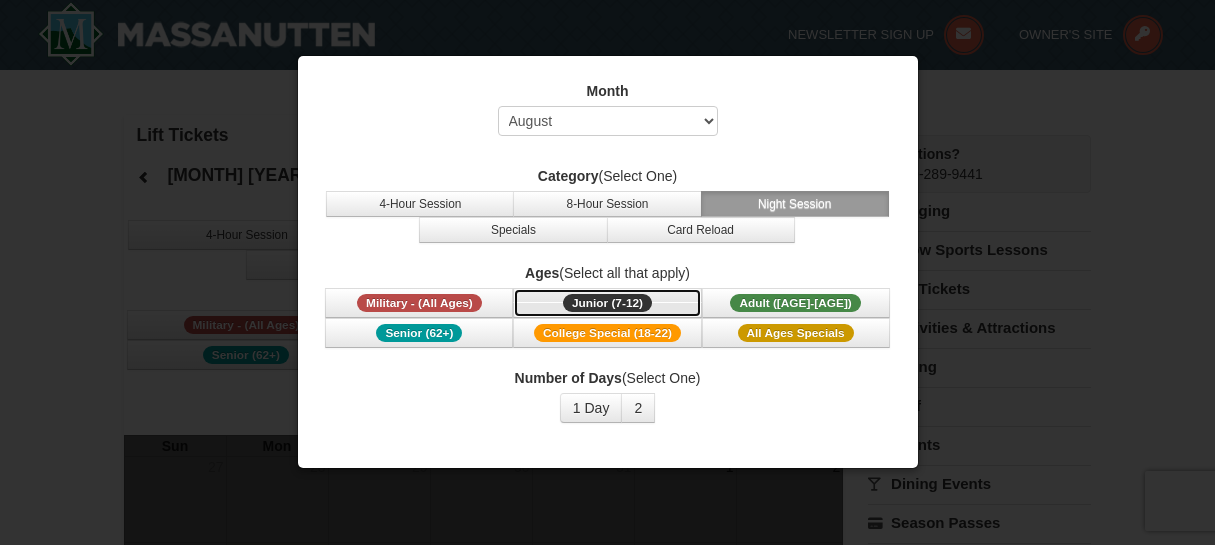 click on "Junior (7-12)" at bounding box center (607, 303) 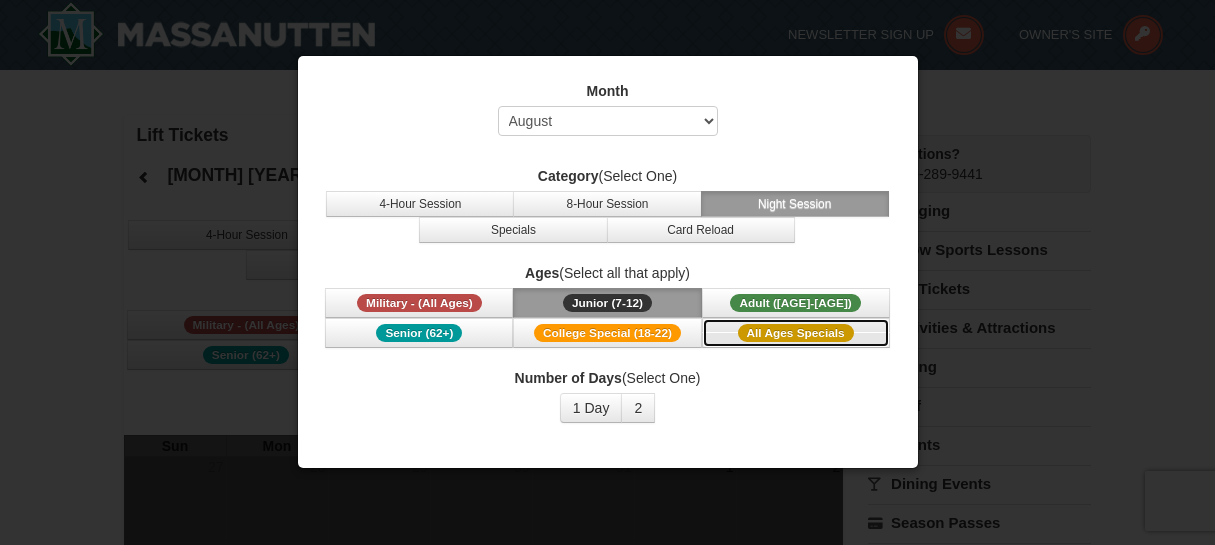 click on "All Ages Specials" at bounding box center (796, 333) 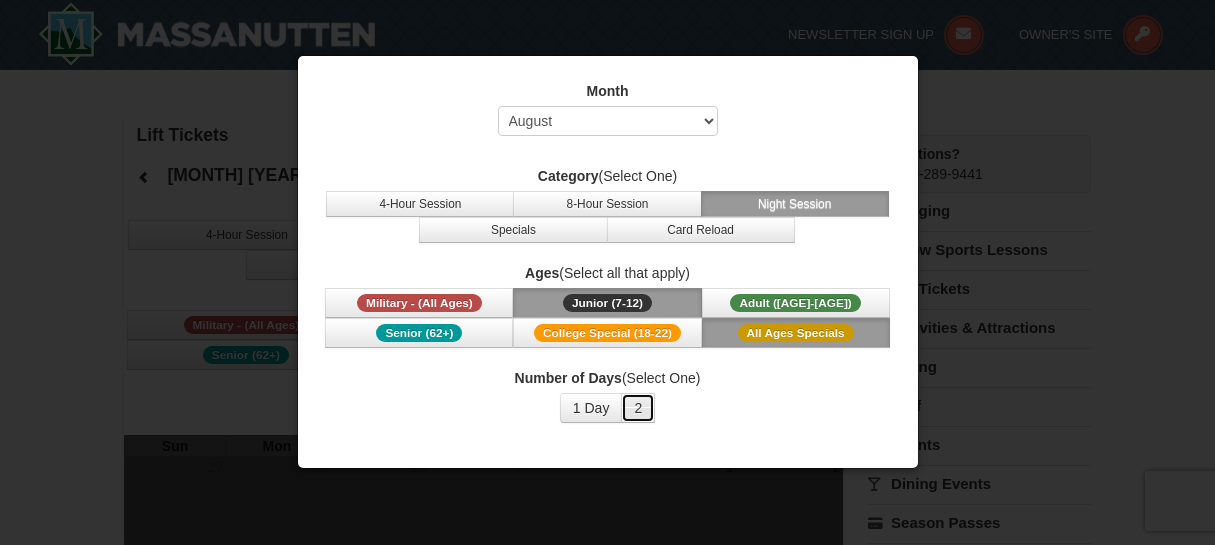 click on "2" at bounding box center (638, 408) 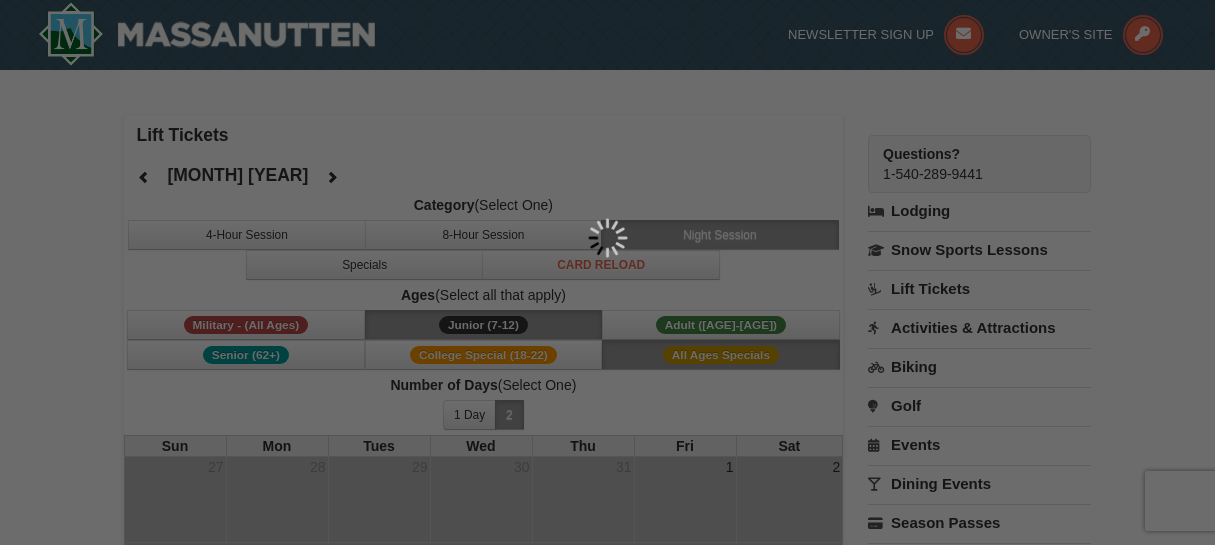 click at bounding box center (607, 272) 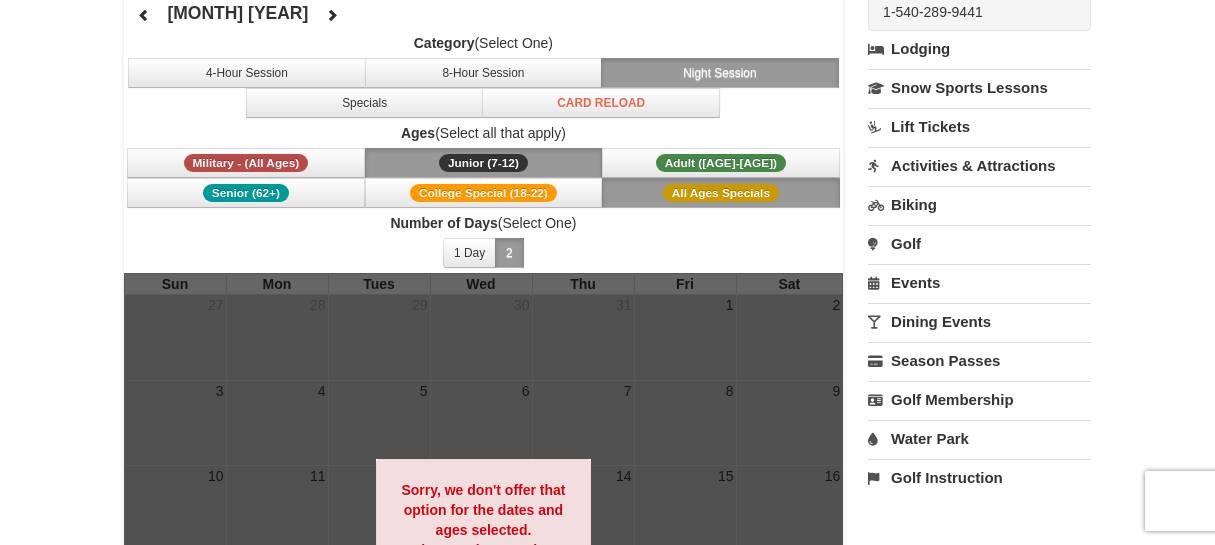 scroll, scrollTop: 0, scrollLeft: 0, axis: both 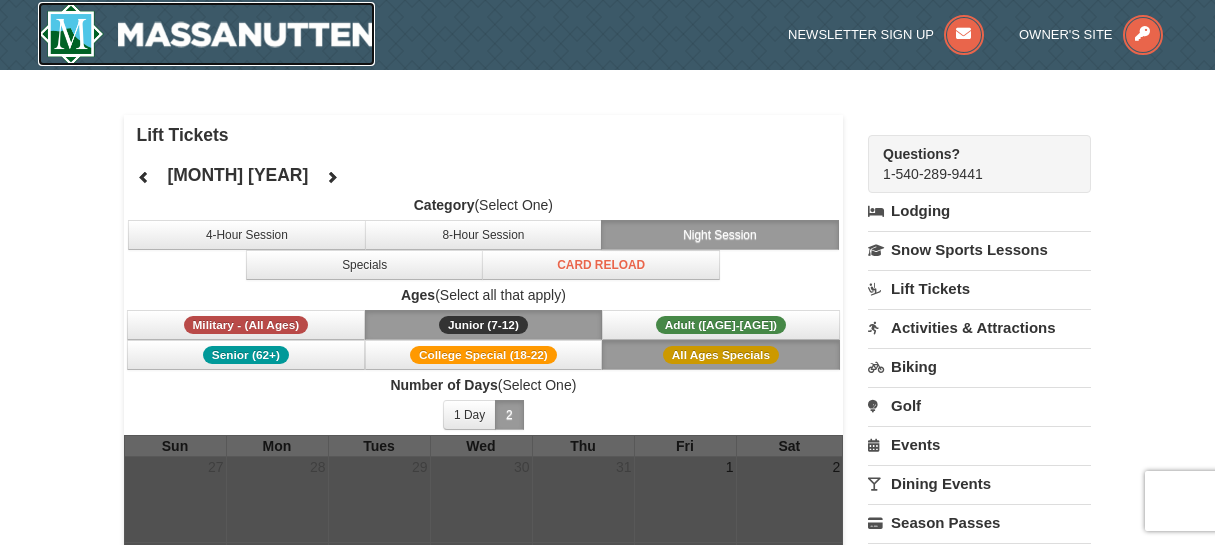 click at bounding box center (207, 34) 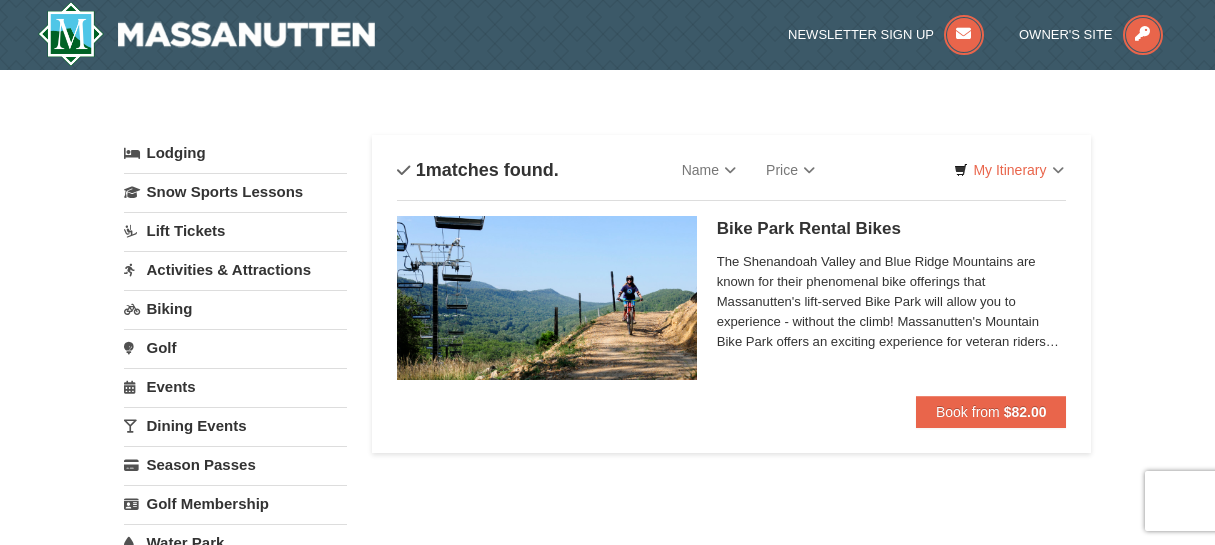 scroll, scrollTop: 0, scrollLeft: 0, axis: both 